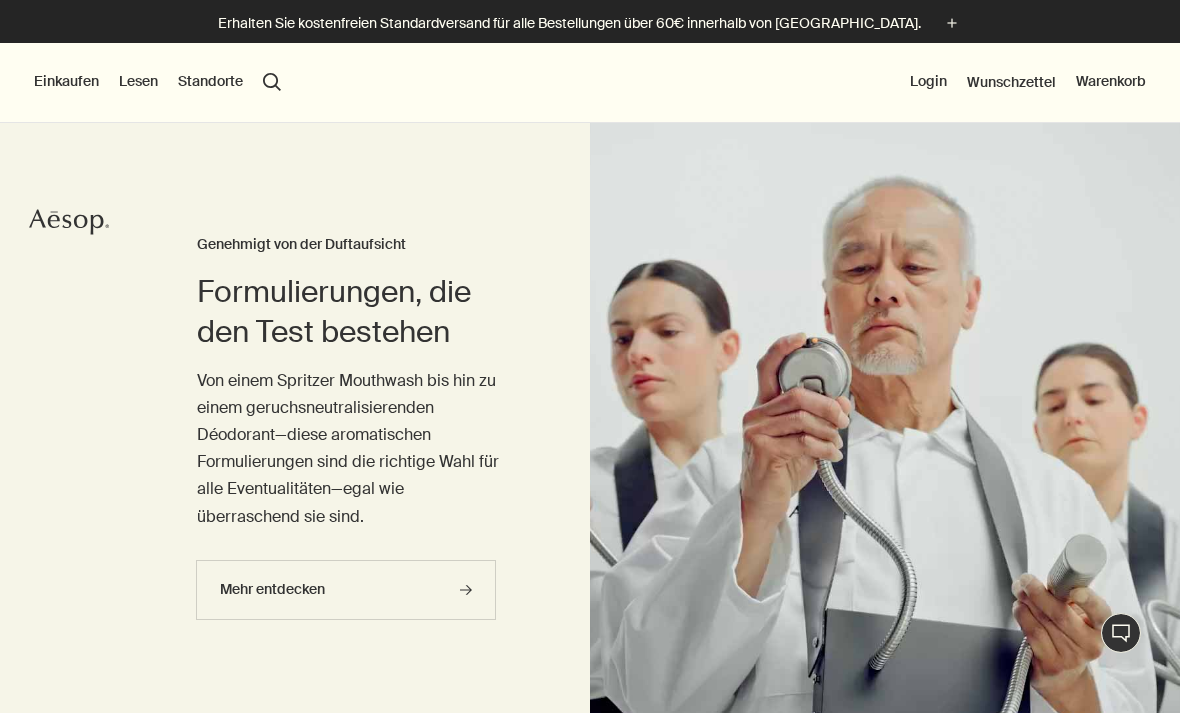 scroll, scrollTop: 0, scrollLeft: 0, axis: both 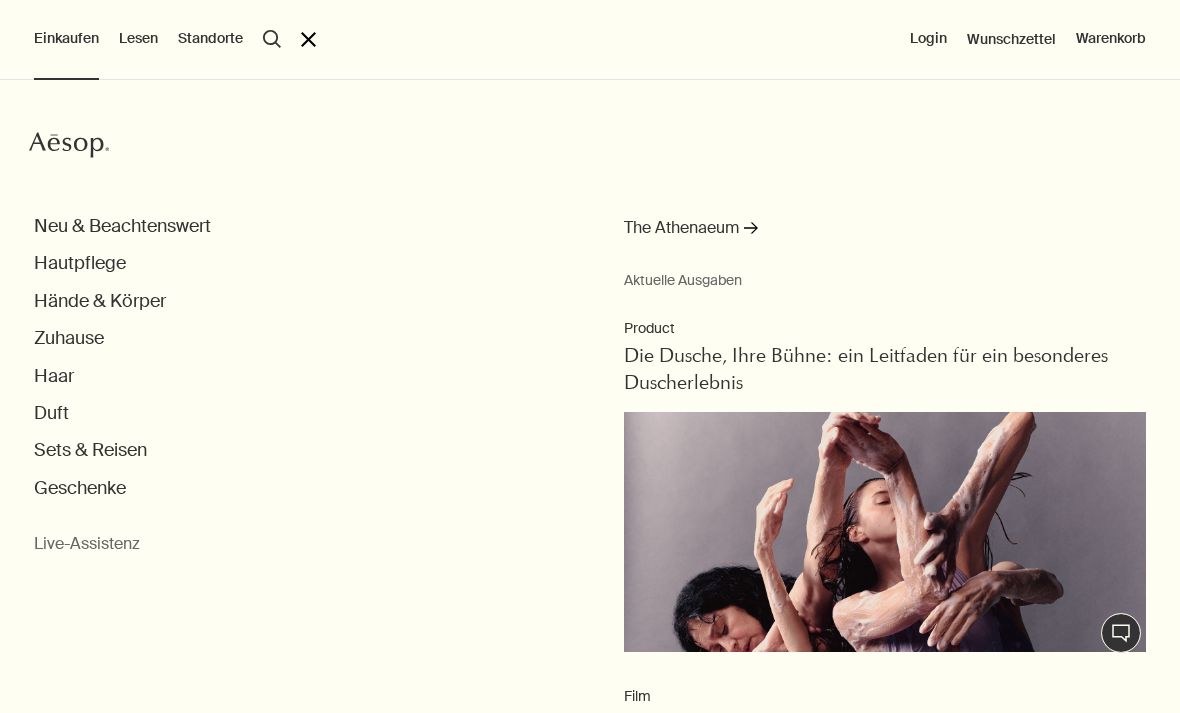 click on "Hände & Körper" at bounding box center [100, 301] 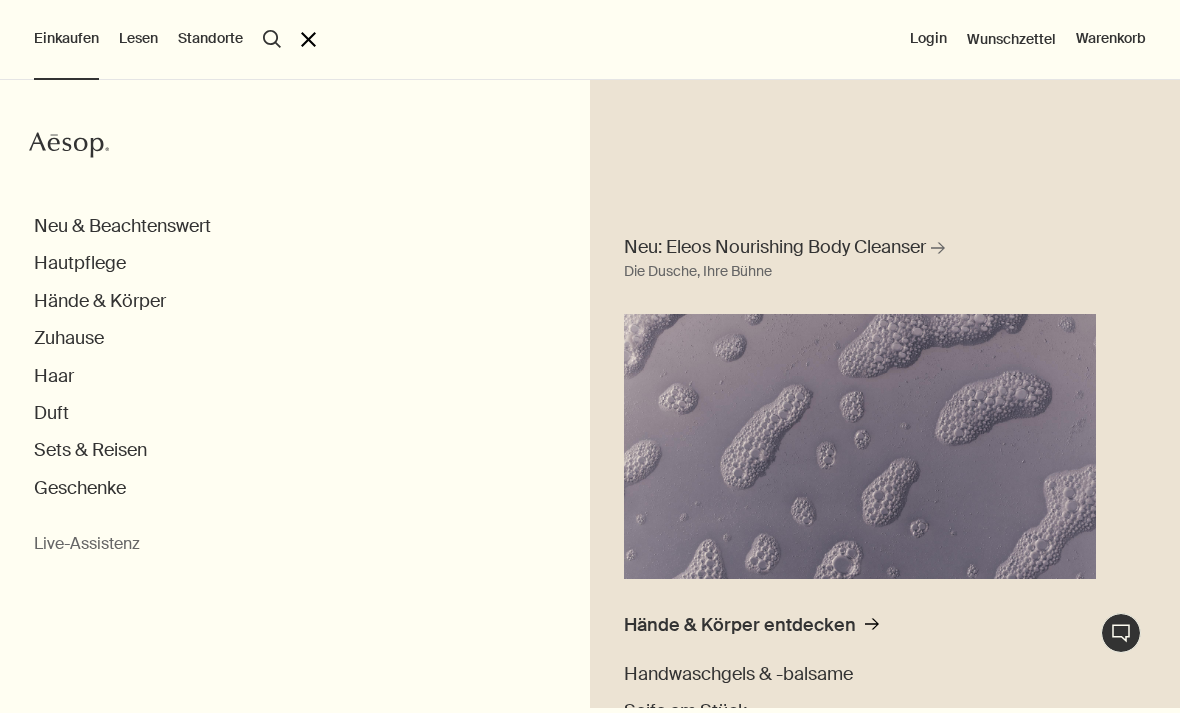 click on "Hände & Körper" at bounding box center (100, 301) 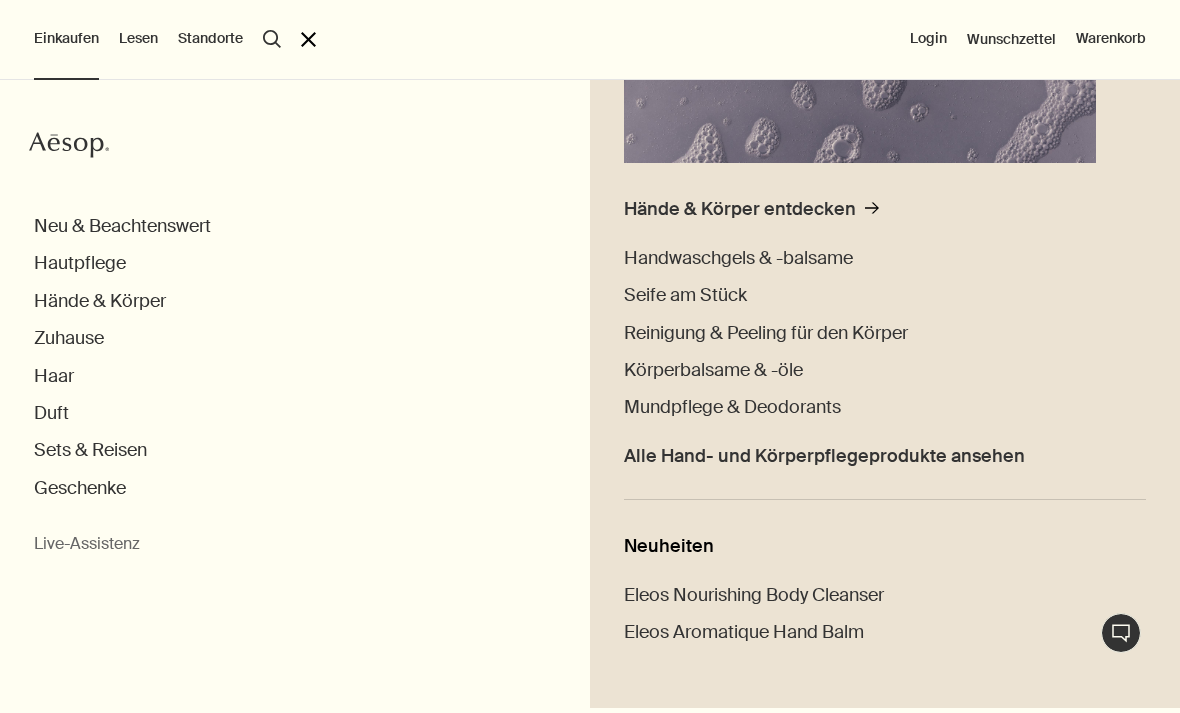 scroll, scrollTop: 415, scrollLeft: 0, axis: vertical 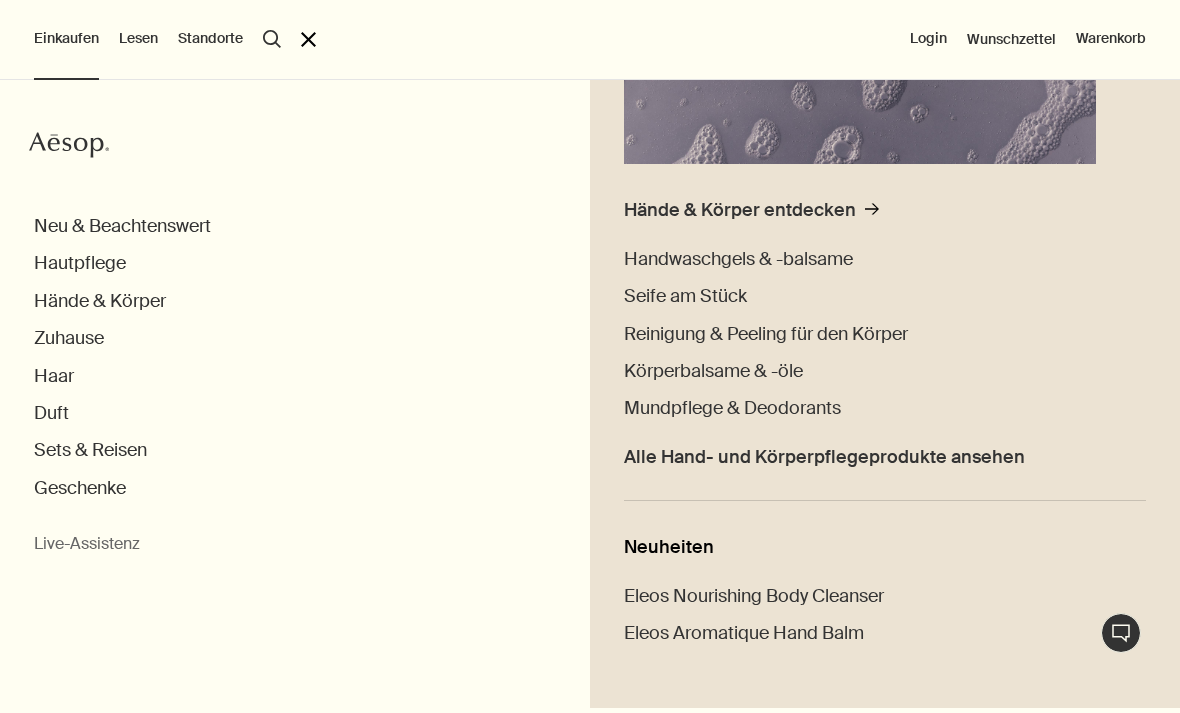 click on "Handwaschgels & -balsame" at bounding box center [738, 259] 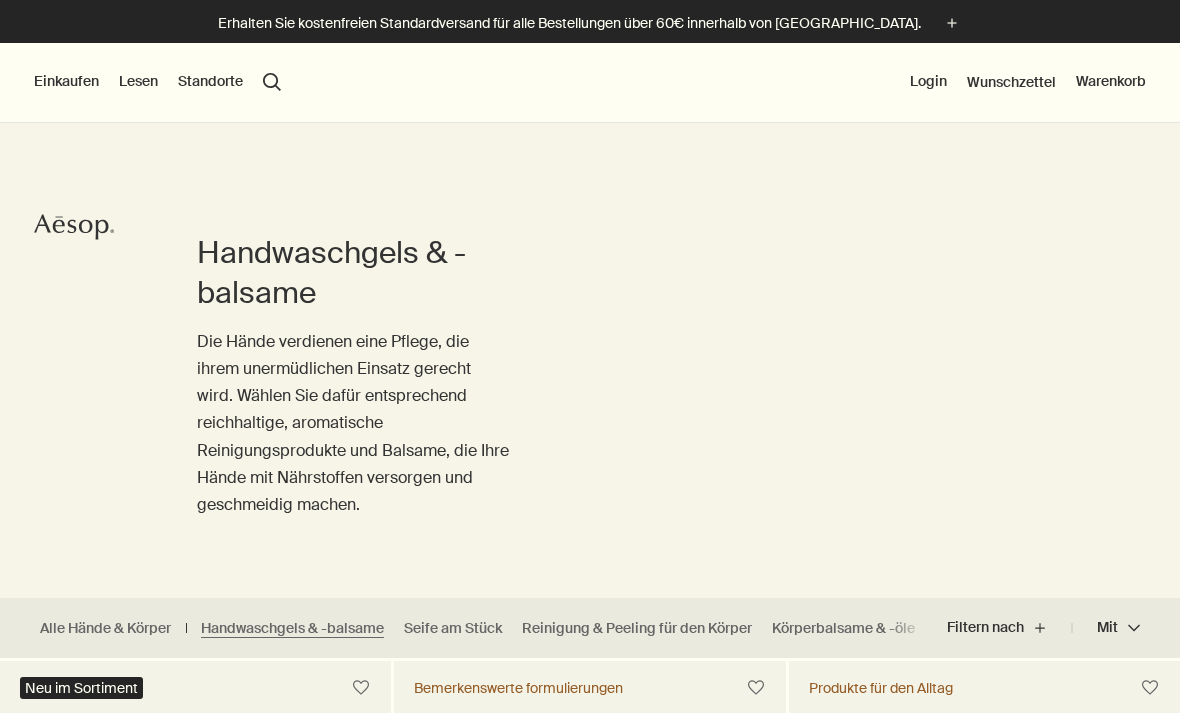 scroll, scrollTop: 116, scrollLeft: 0, axis: vertical 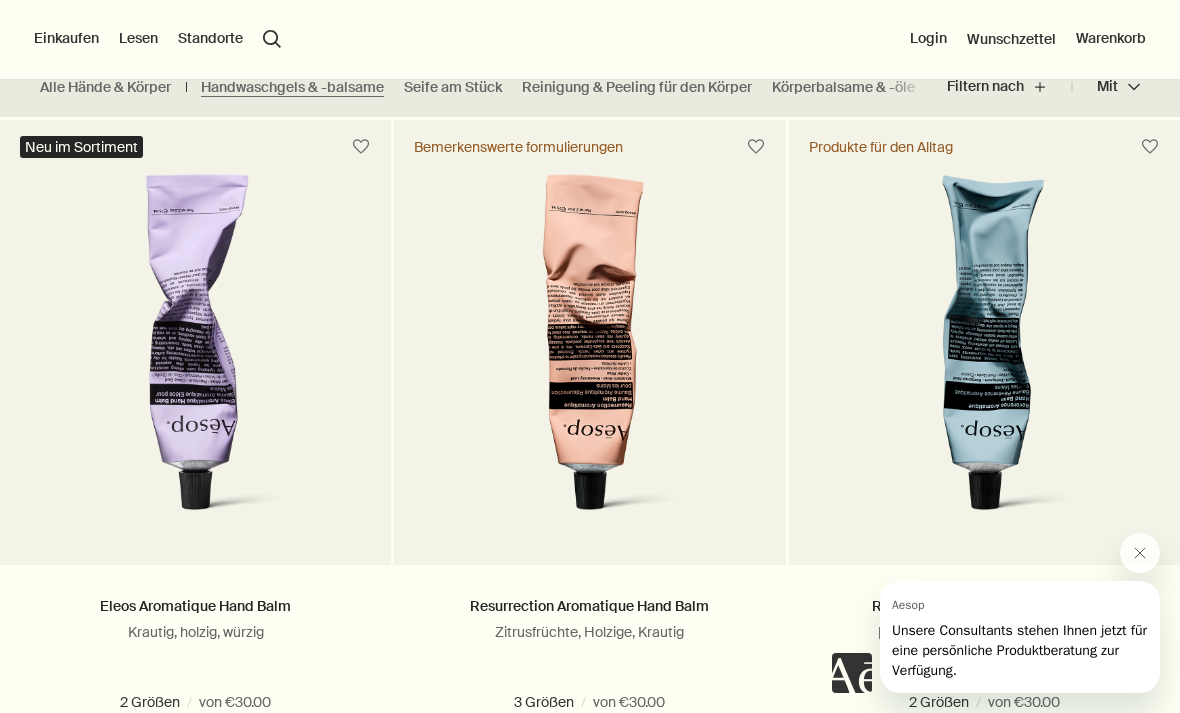 click at bounding box center [590, 354] 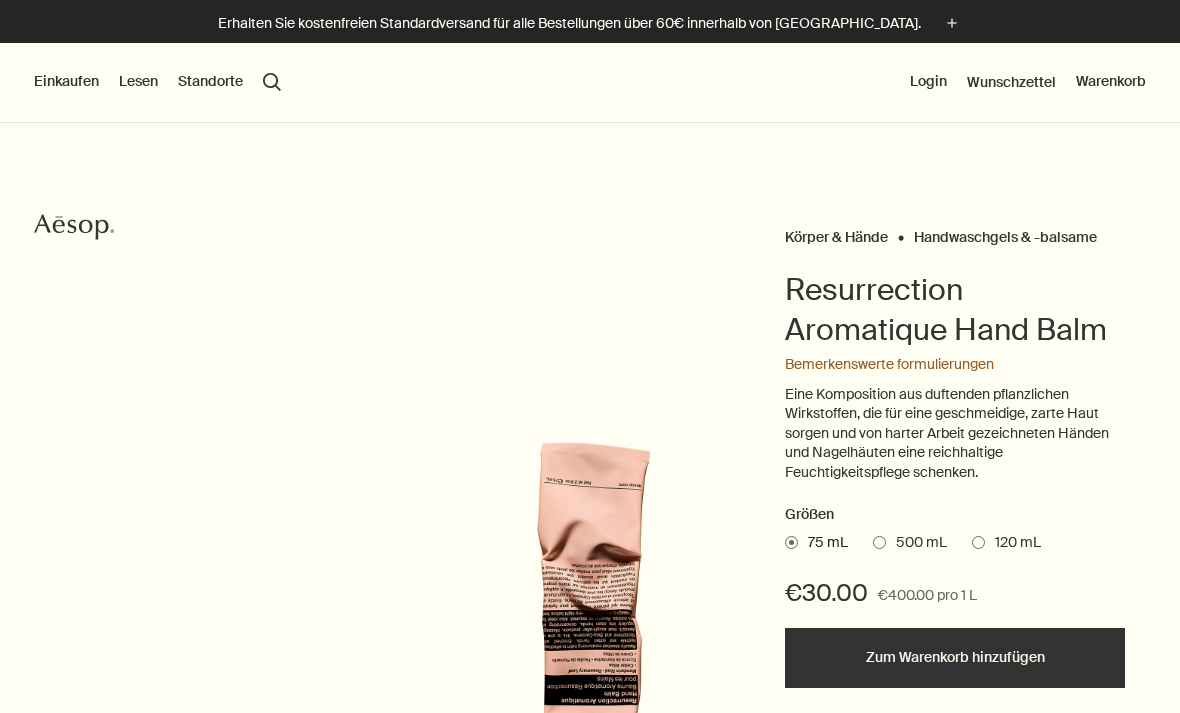 scroll, scrollTop: 0, scrollLeft: 0, axis: both 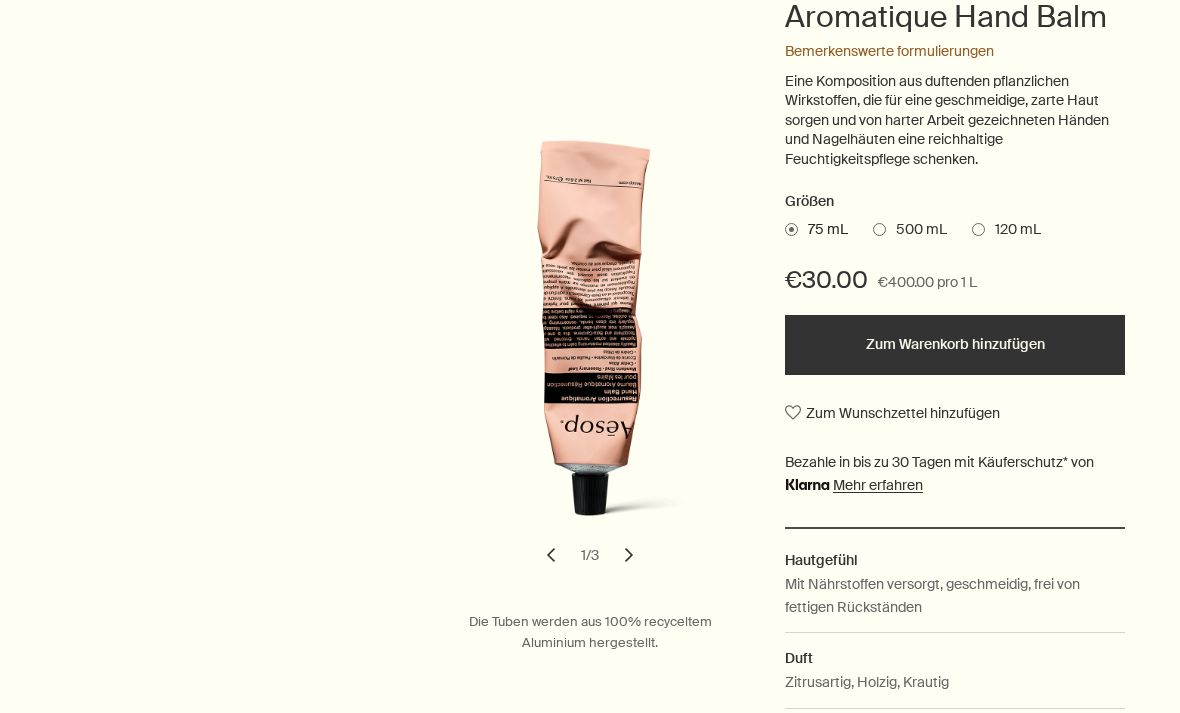 click on "Zum Warenkorb hinzufügen" at bounding box center [955, 345] 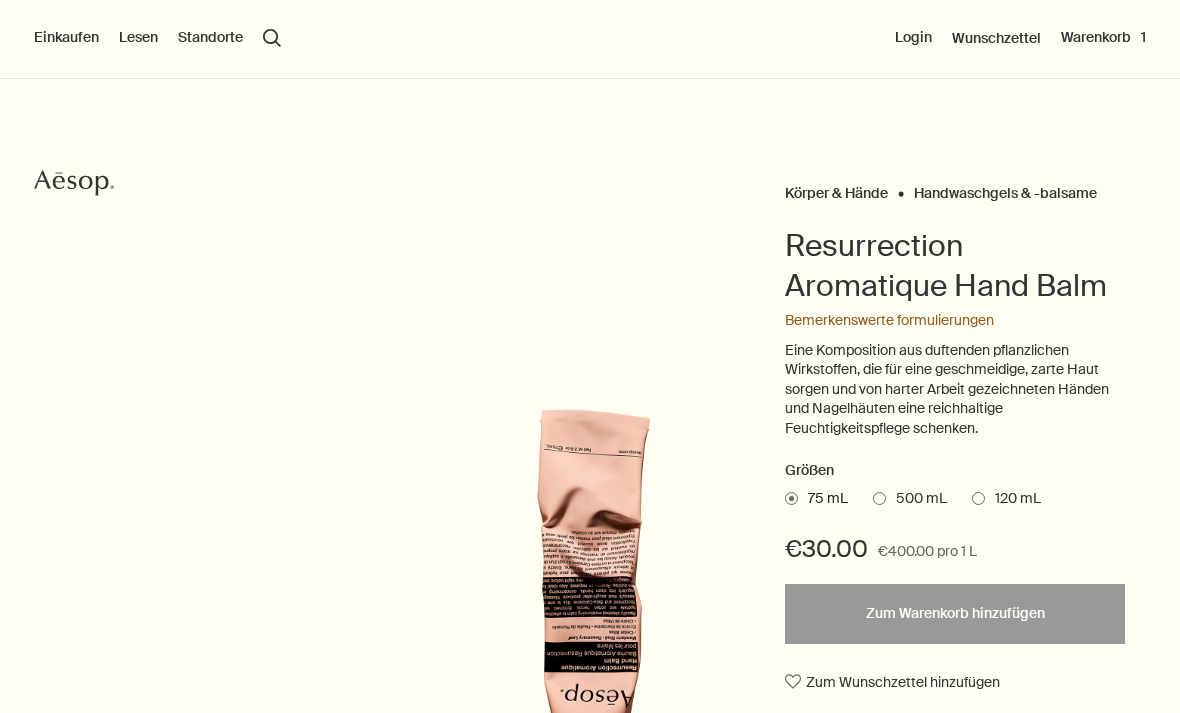 scroll, scrollTop: 0, scrollLeft: 0, axis: both 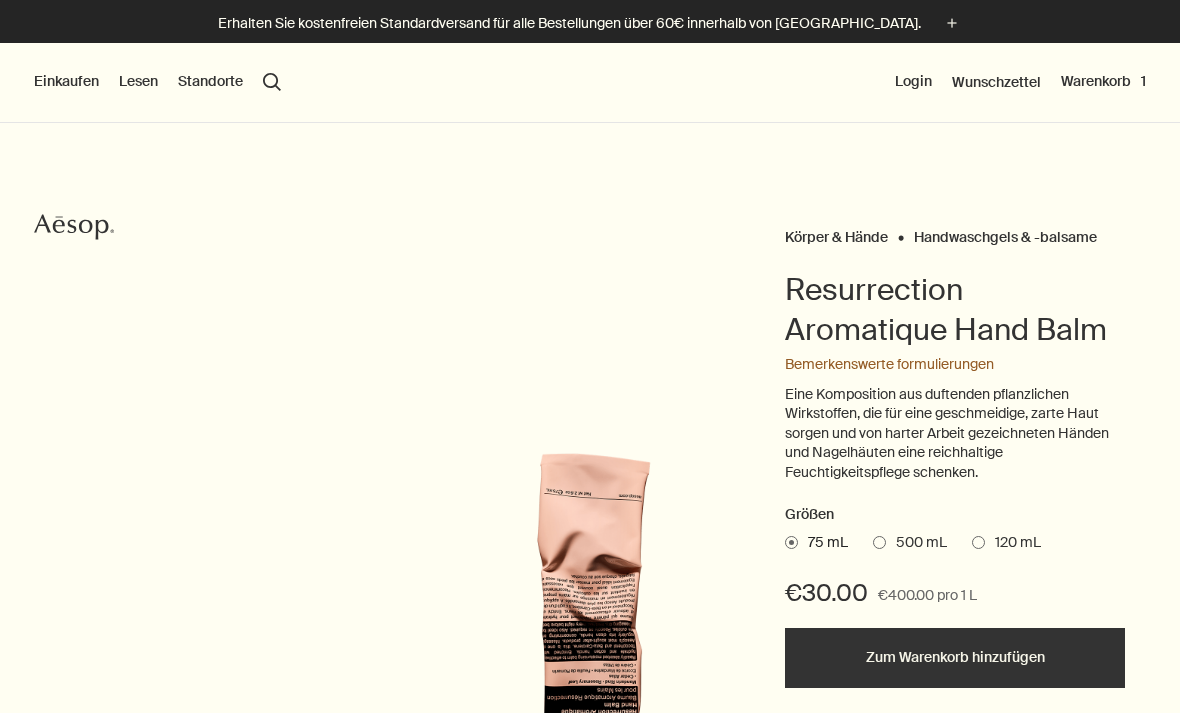 click on "Warenkorb 1" at bounding box center [1103, 82] 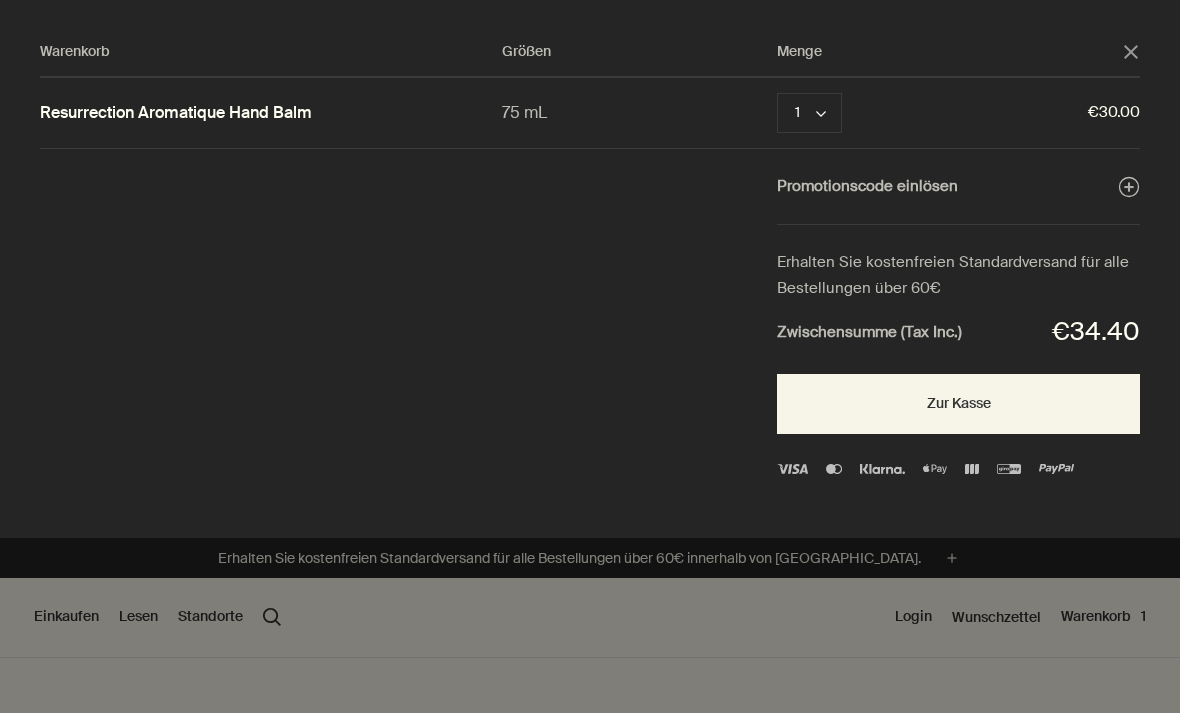 click on "Promotionscode einlösen plusAndCloseWithCircle" at bounding box center (958, 187) 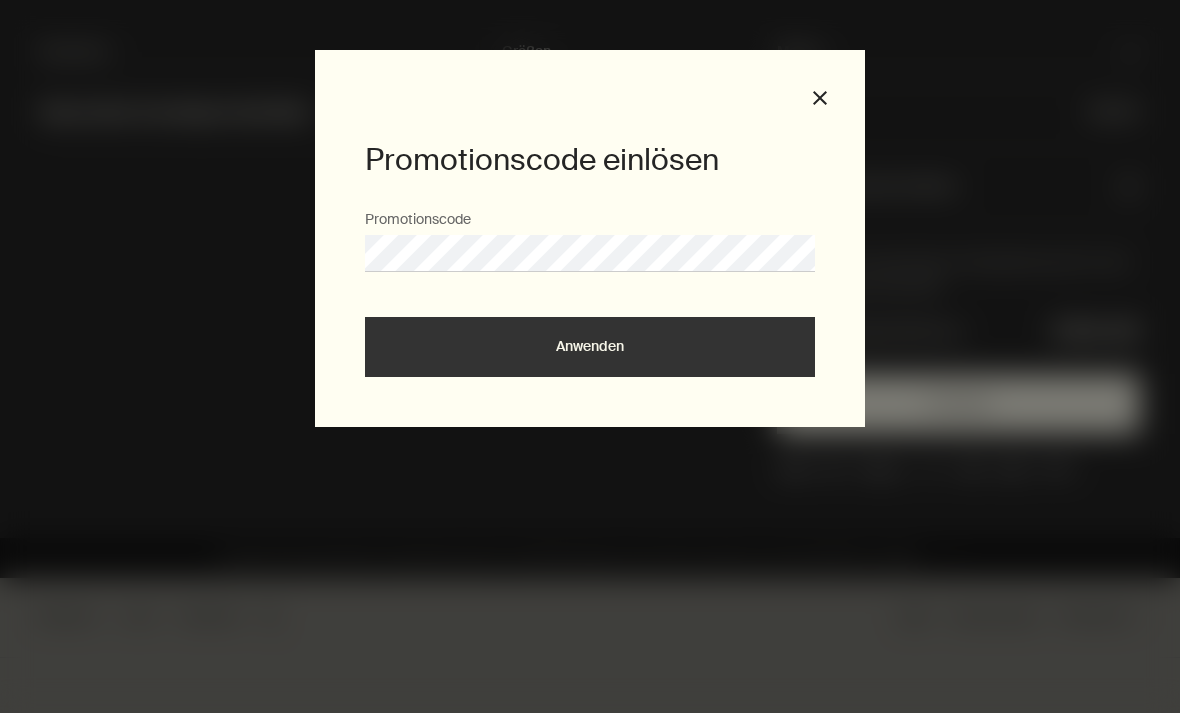 click on "Anwenden" at bounding box center (590, 347) 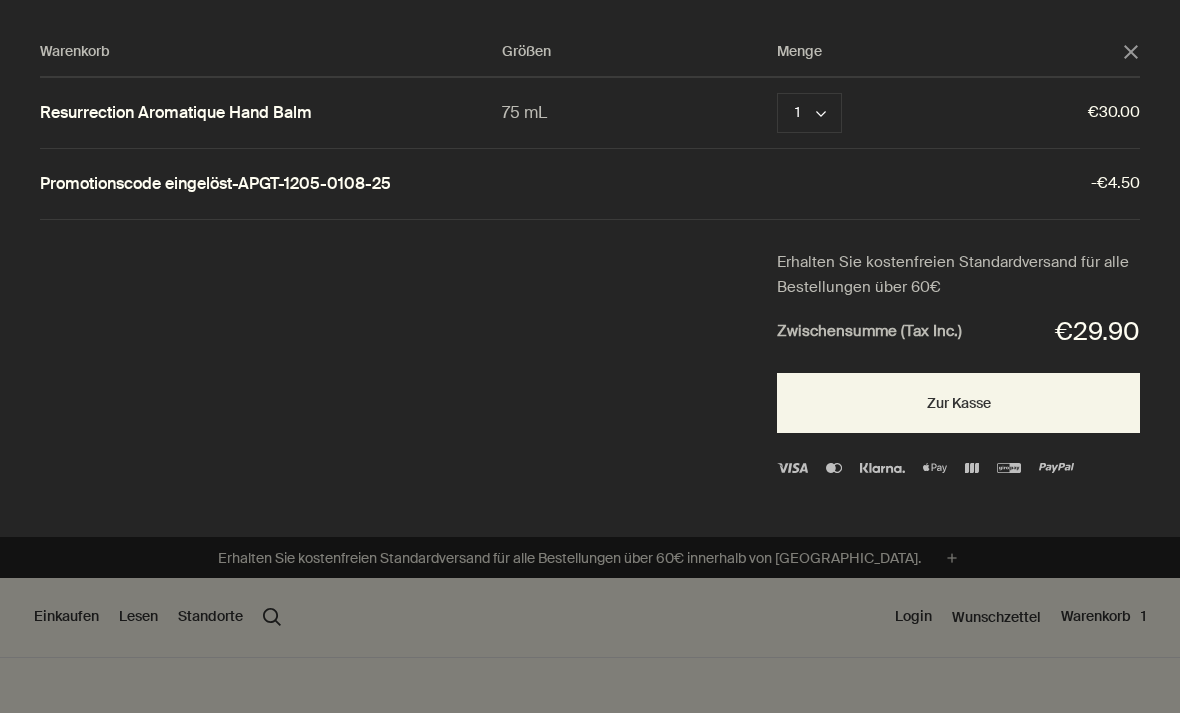 click on "close" 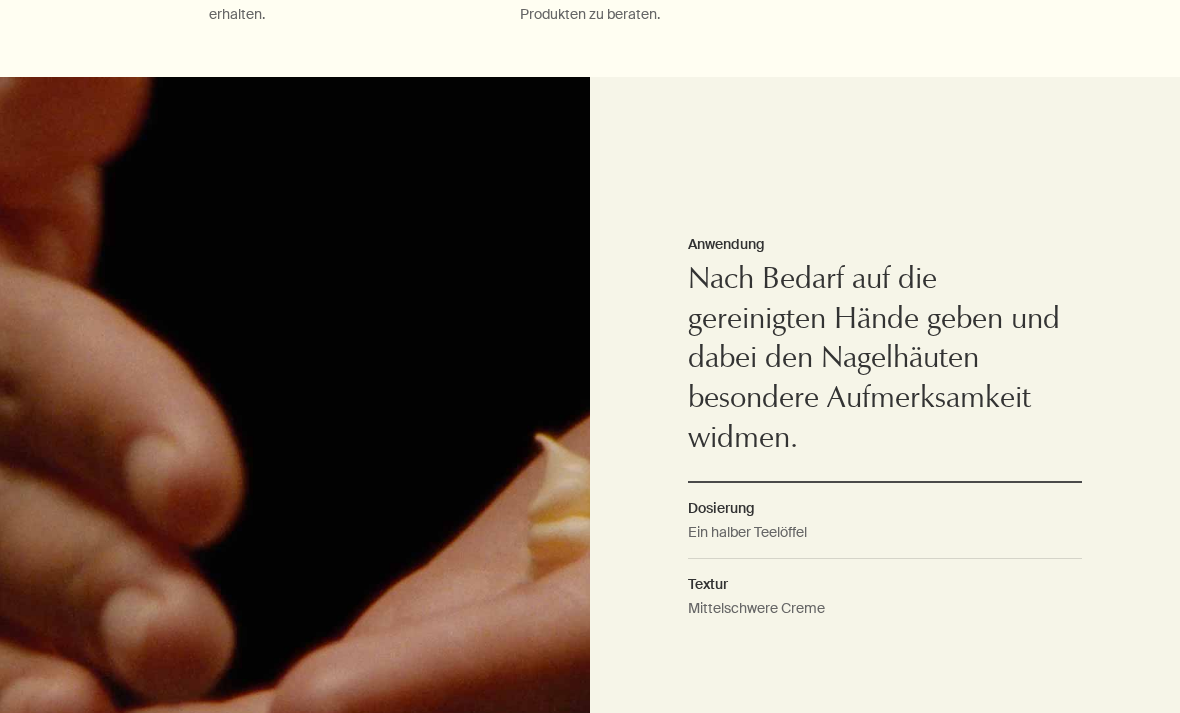 scroll, scrollTop: 1426, scrollLeft: 0, axis: vertical 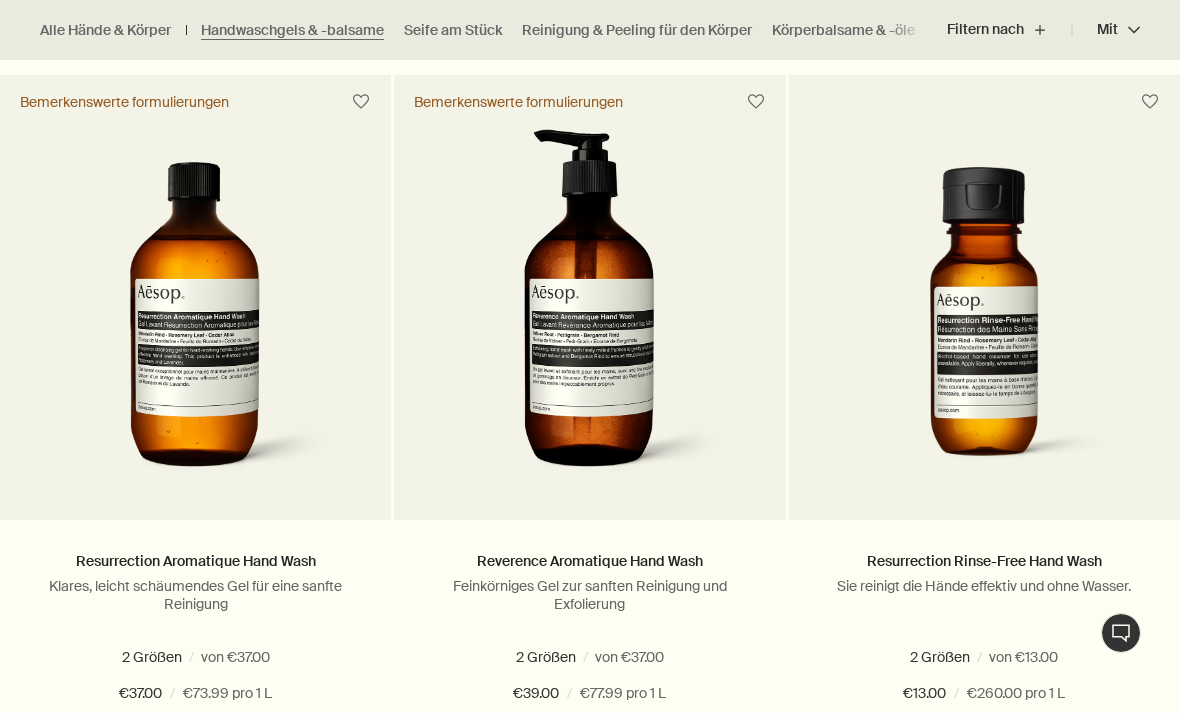 click on "Klares, leicht schäumendes Gel für eine sanfte Reinigung" at bounding box center (195, 595) 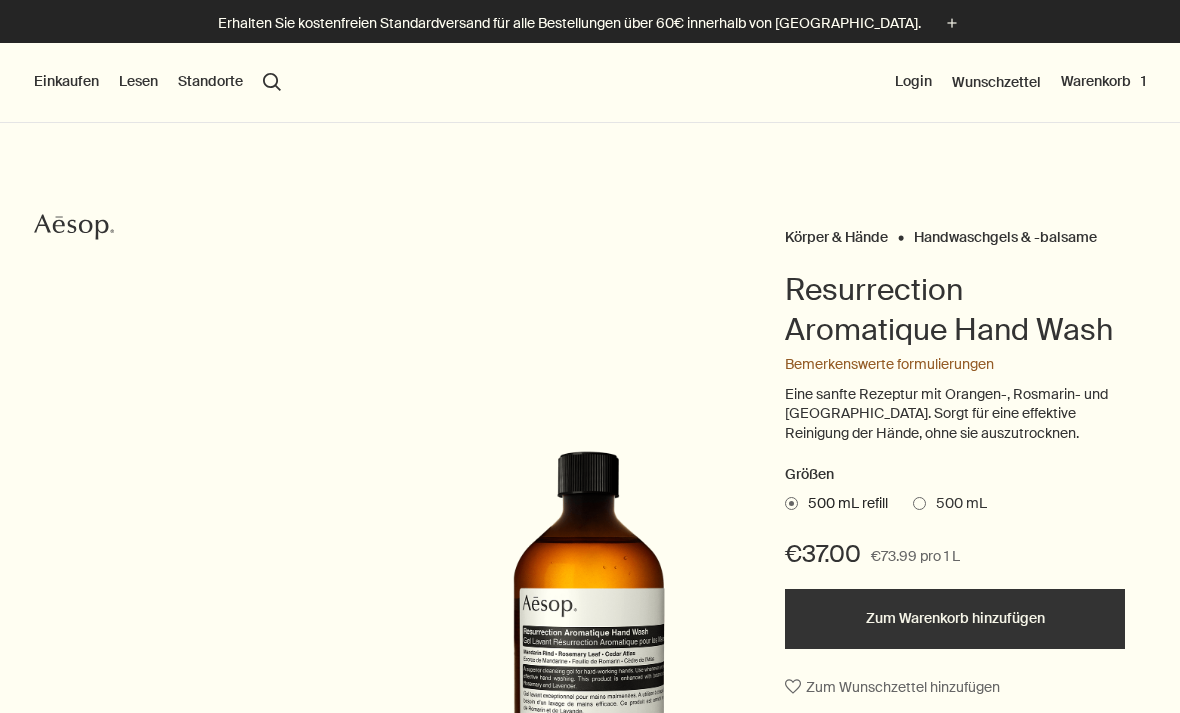 scroll, scrollTop: 0, scrollLeft: 0, axis: both 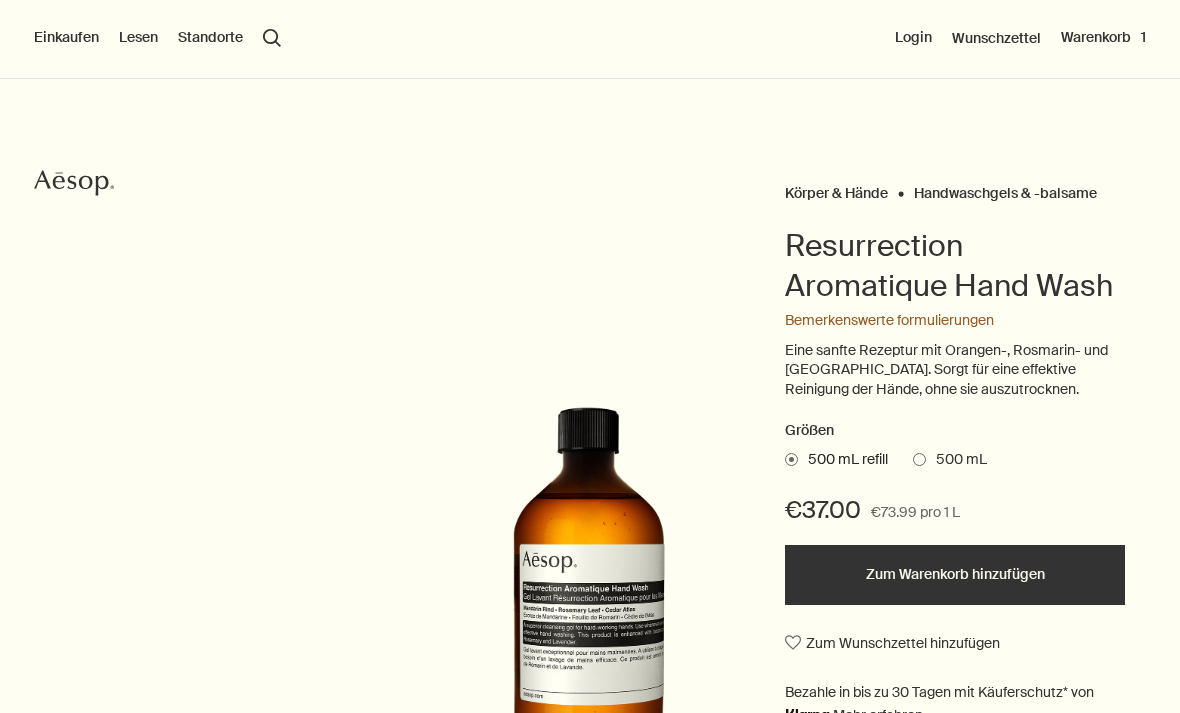 click on "500 mL" at bounding box center [956, 460] 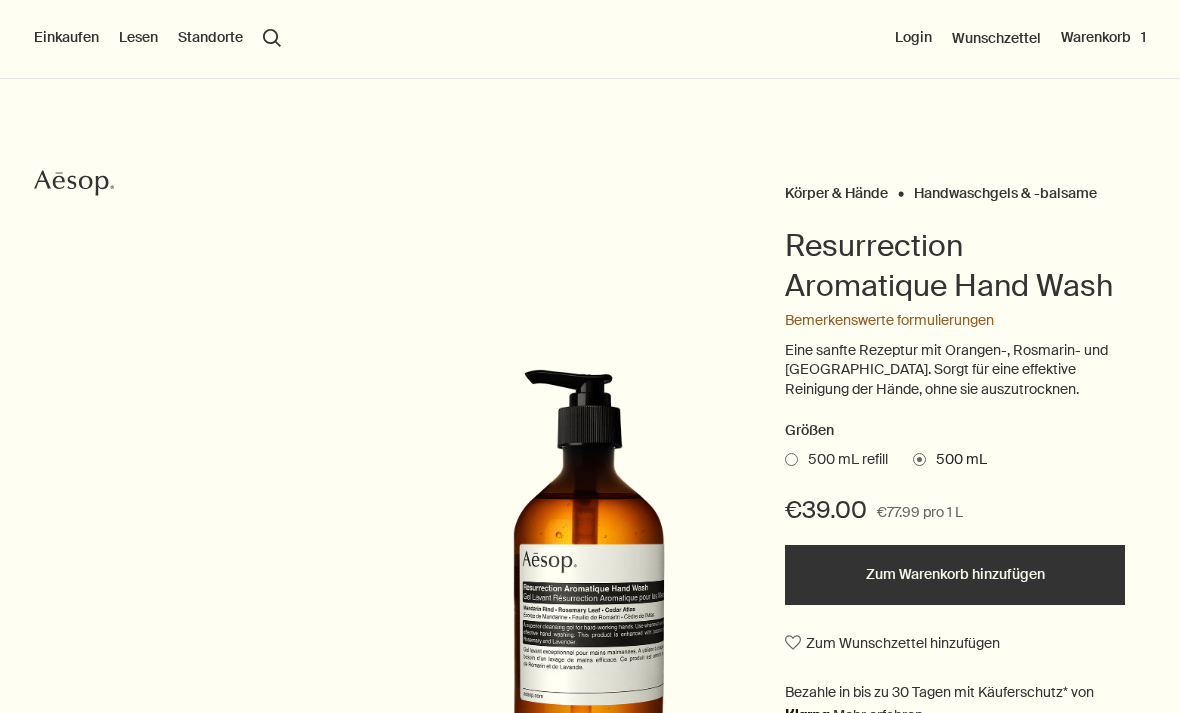 click on "Zum Warenkorb hinzufügen" at bounding box center (955, 575) 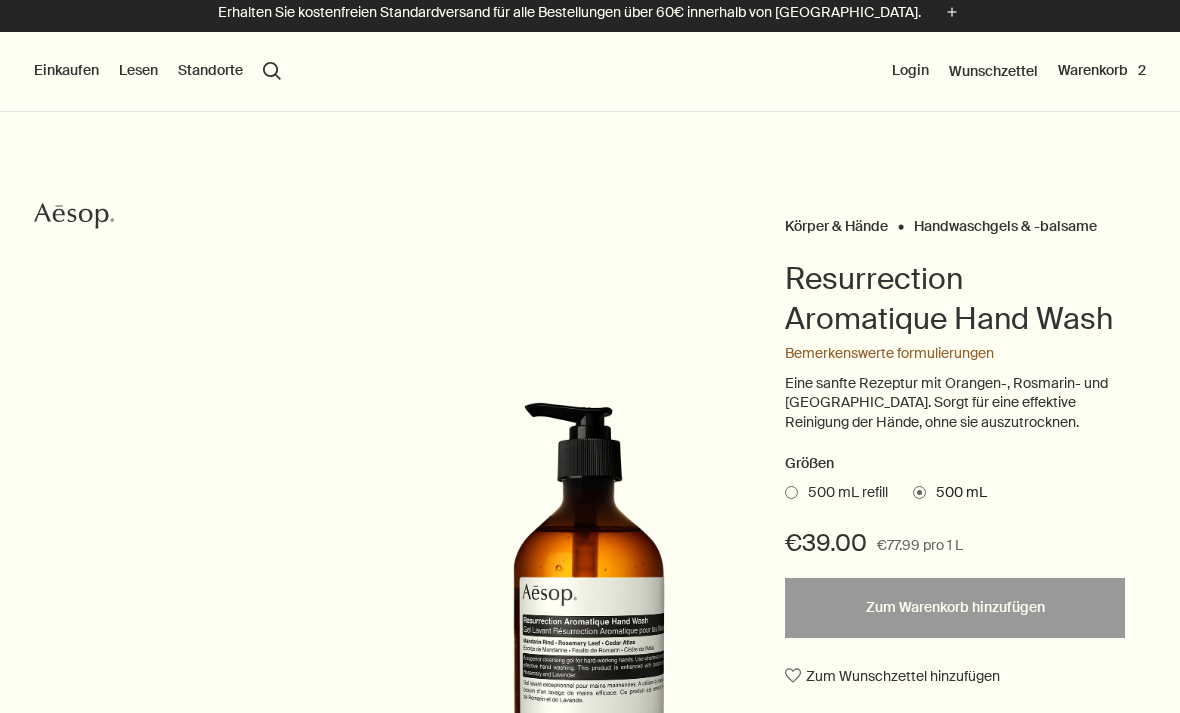 scroll, scrollTop: 0, scrollLeft: 0, axis: both 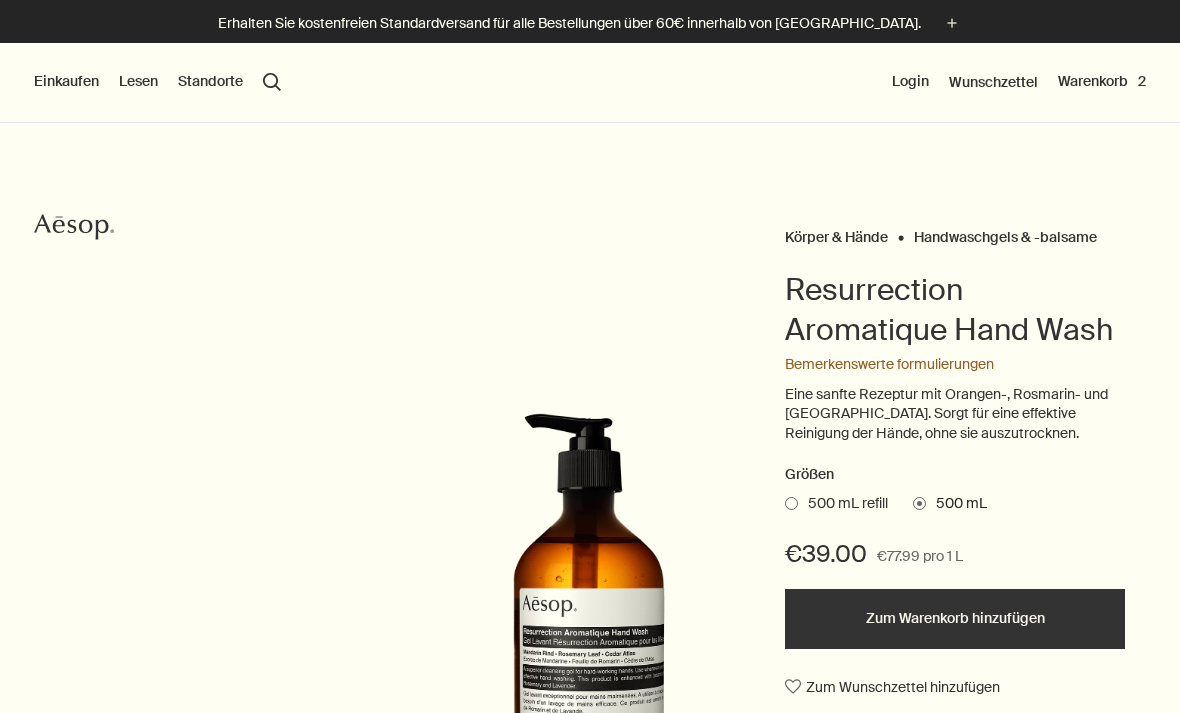 click on "Warenkorb 2" at bounding box center (1102, 82) 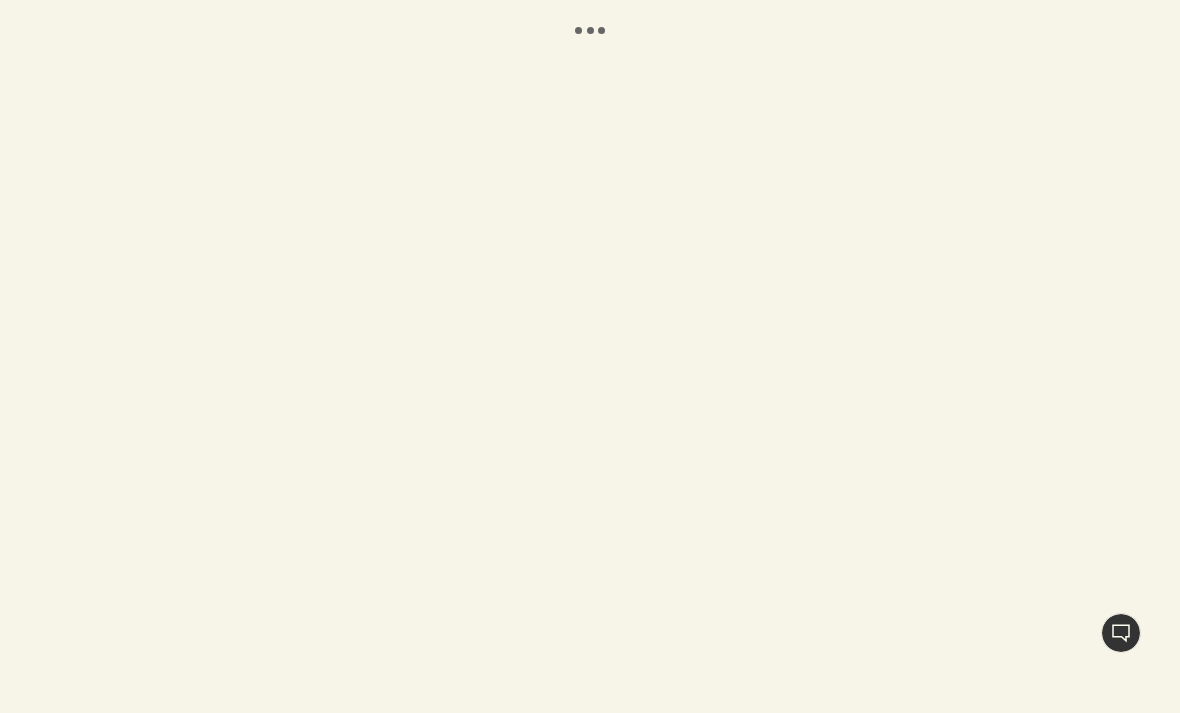 scroll, scrollTop: 0, scrollLeft: 0, axis: both 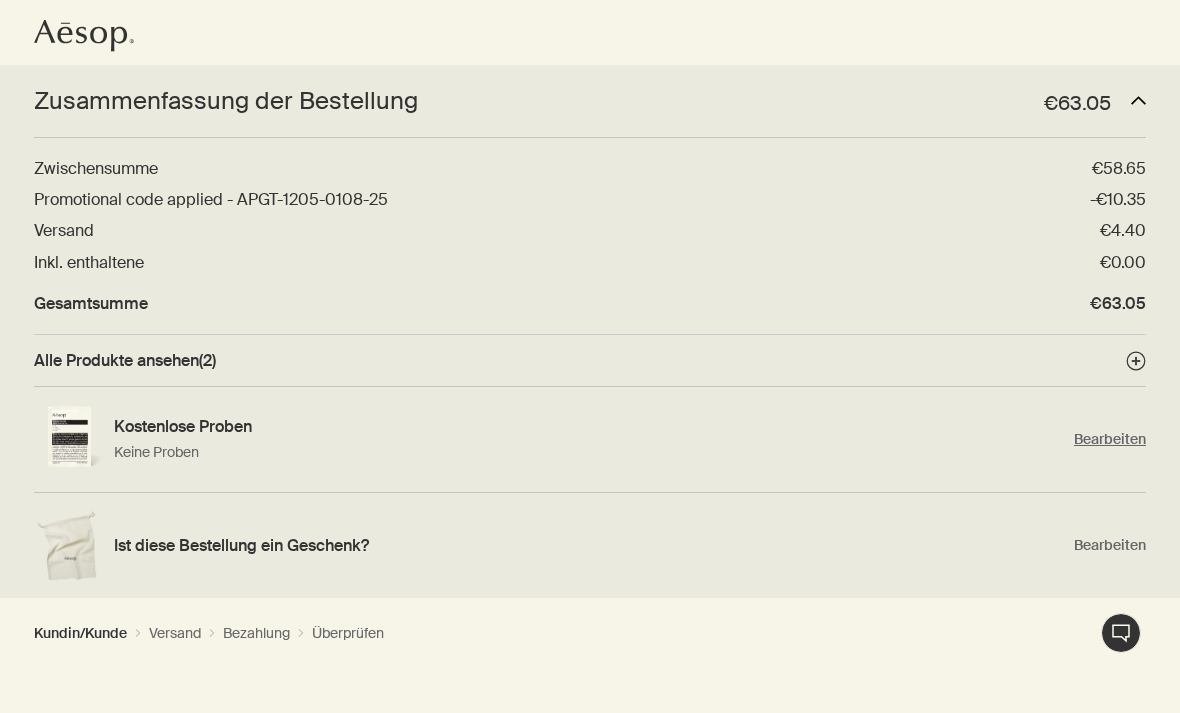 click on "Bearbeiten" at bounding box center (1110, 439) 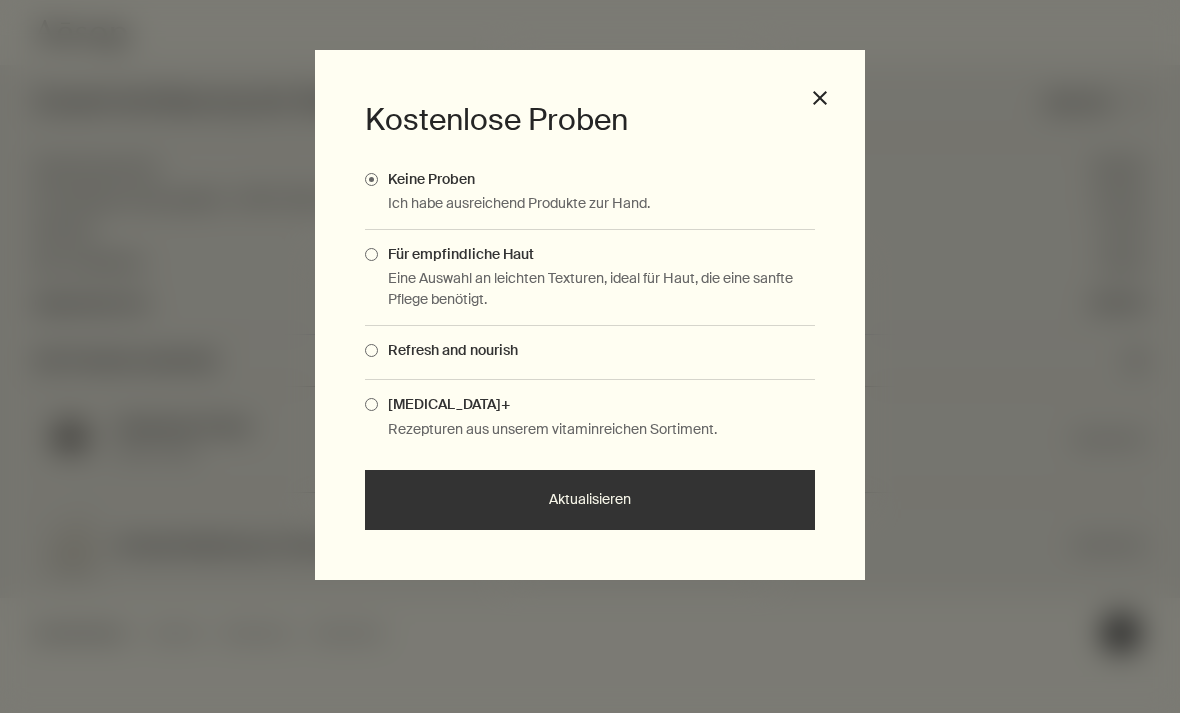 click on "Refresh and nourish" at bounding box center [448, 350] 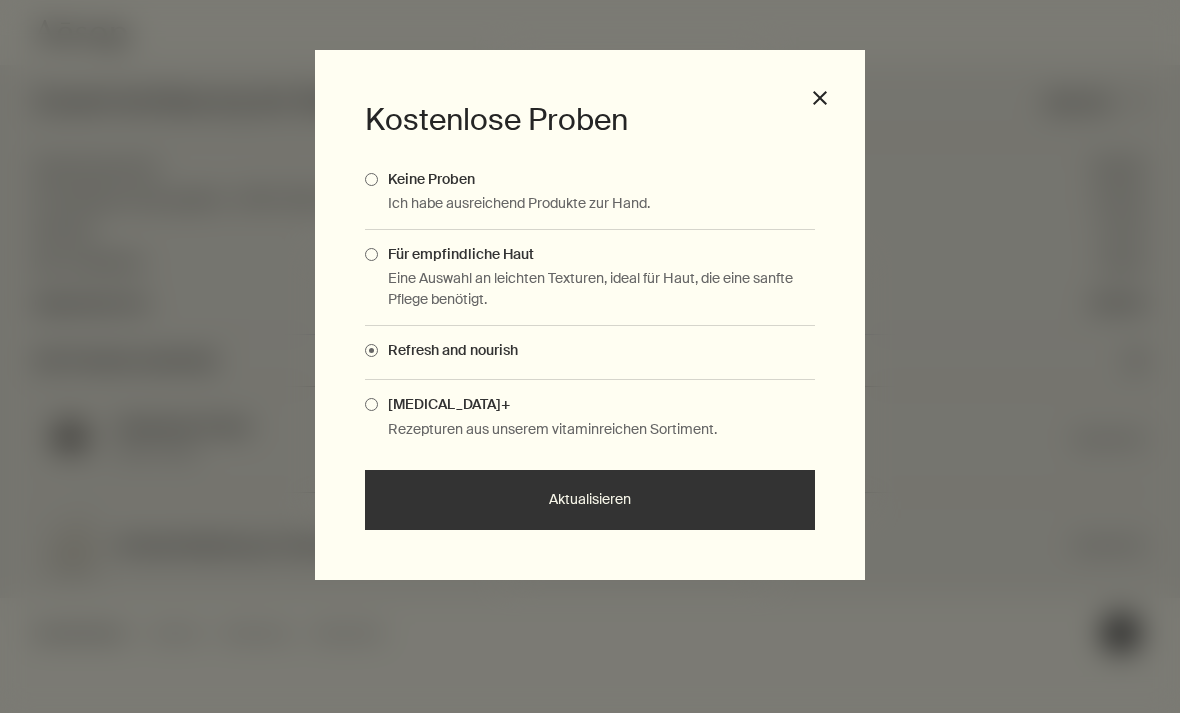 click on "Skin Care+" at bounding box center (444, 404) 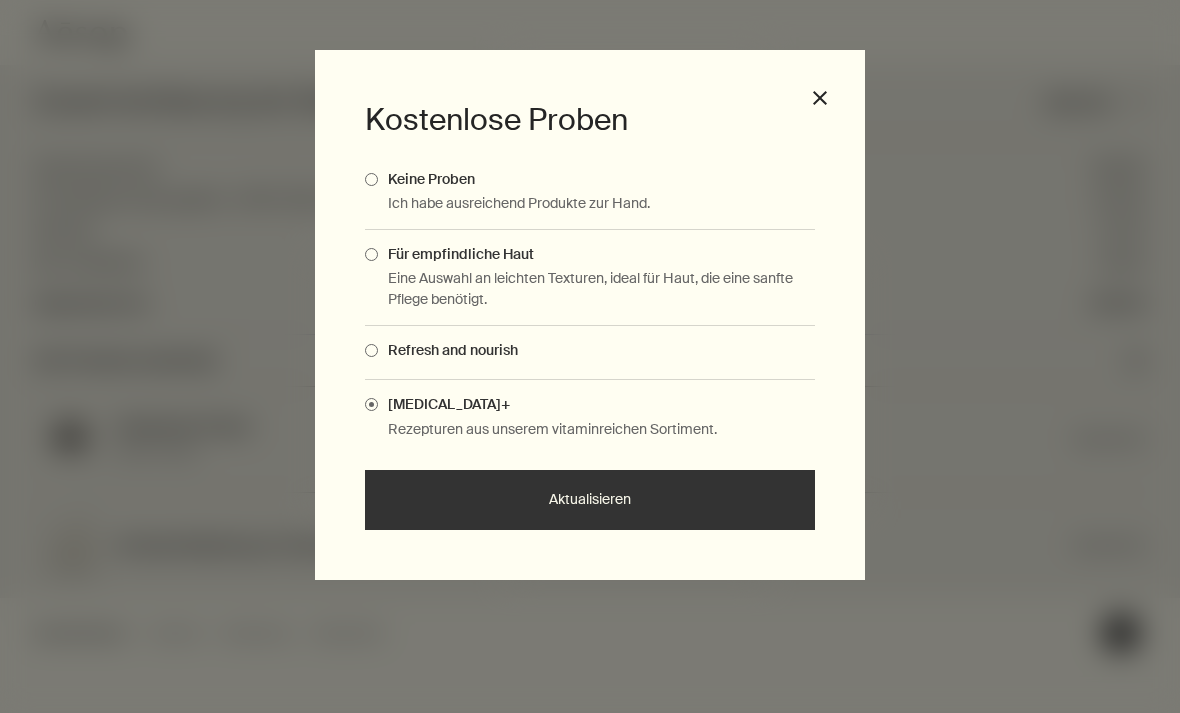 click at bounding box center [371, 350] 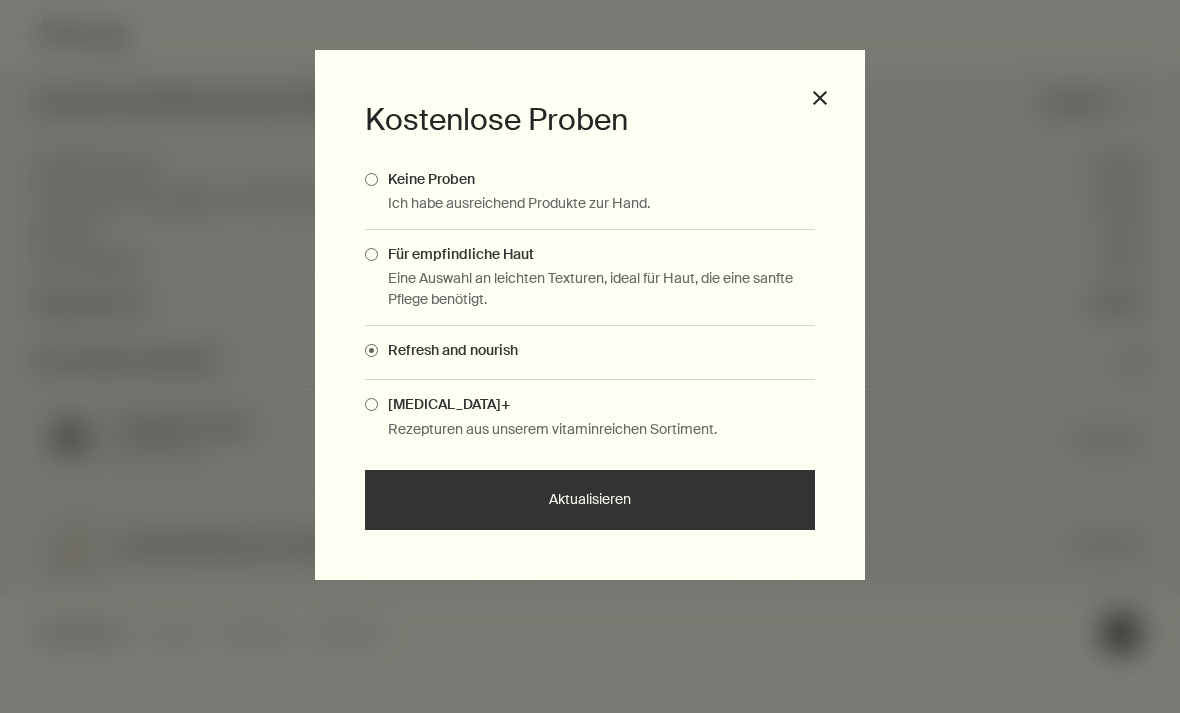 click on "Aktualisieren" at bounding box center (590, 500) 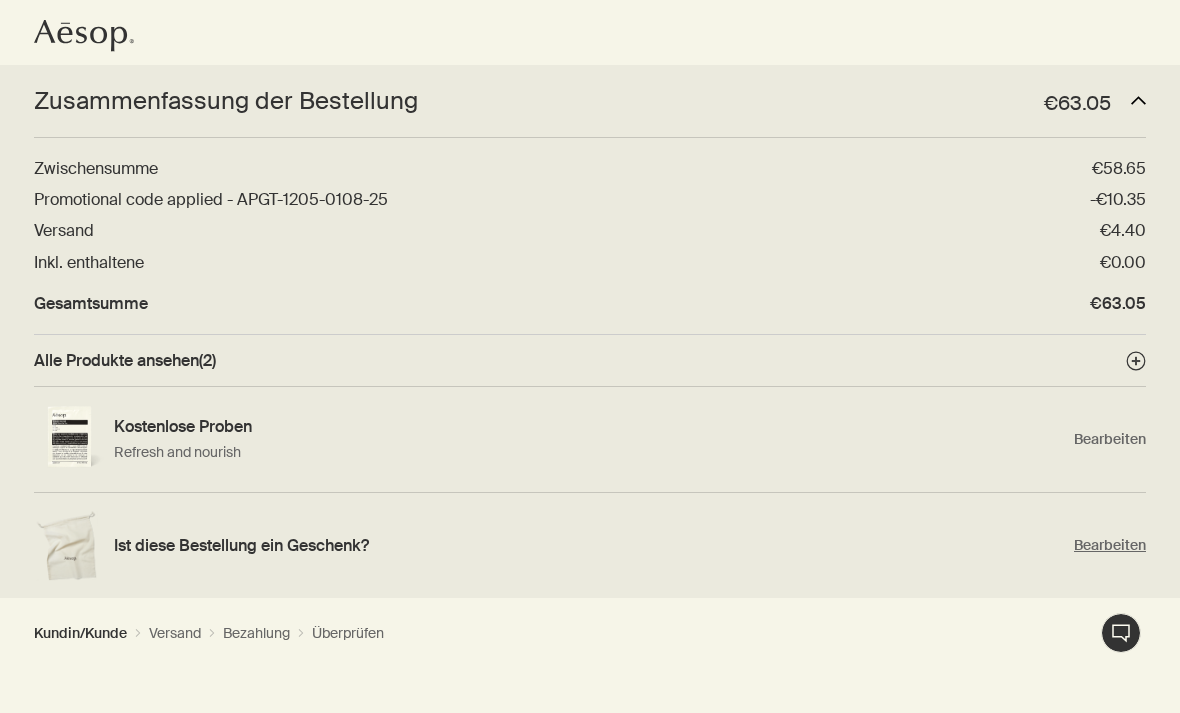 click on "Bearbeiten" at bounding box center [1110, 545] 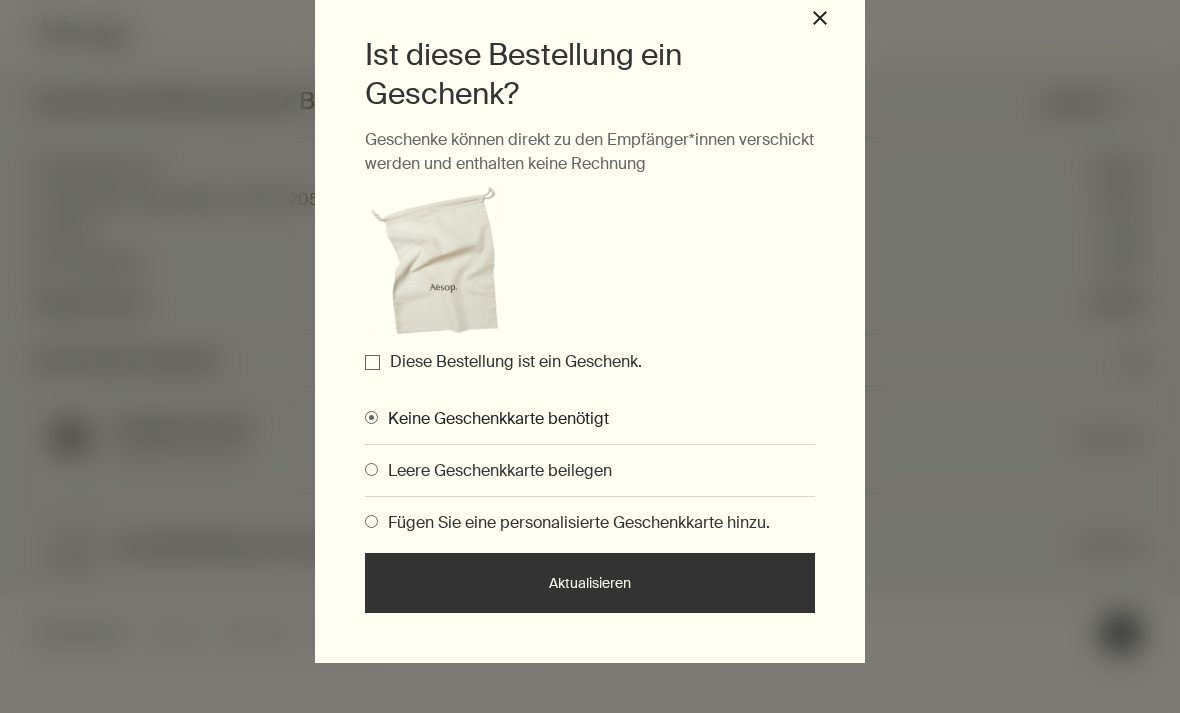 scroll, scrollTop: 79, scrollLeft: 0, axis: vertical 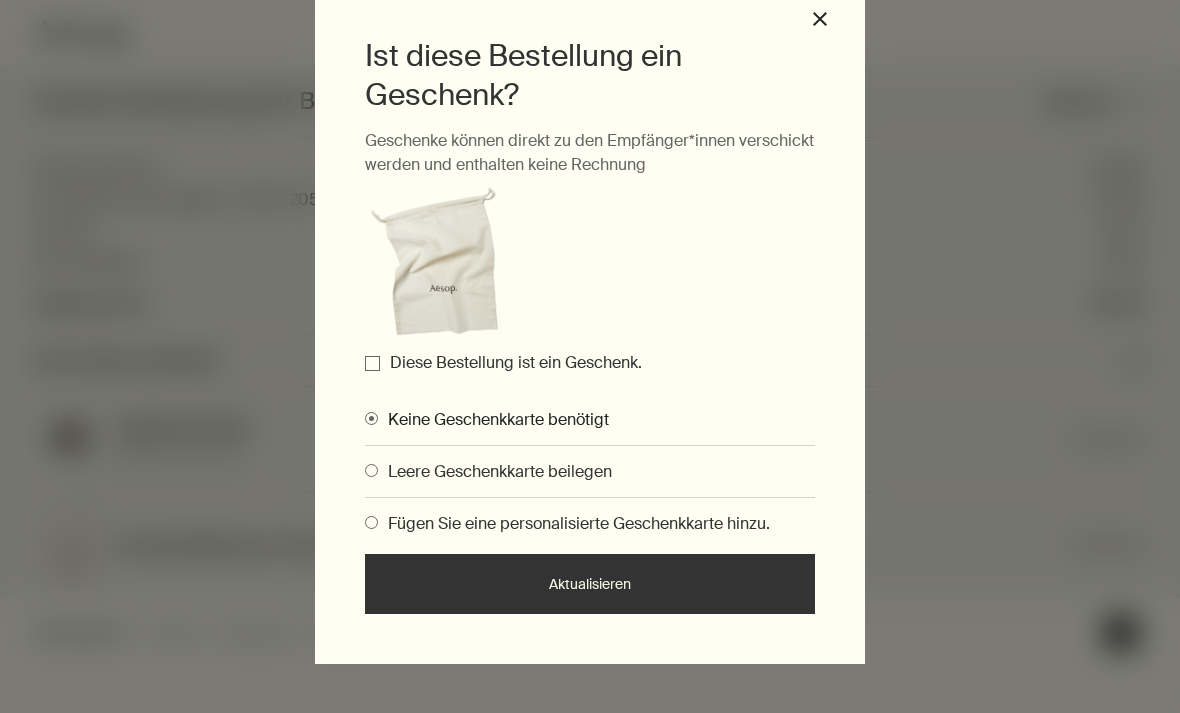 click on "Diese Bestellung ist ein Geschenk." at bounding box center (516, 362) 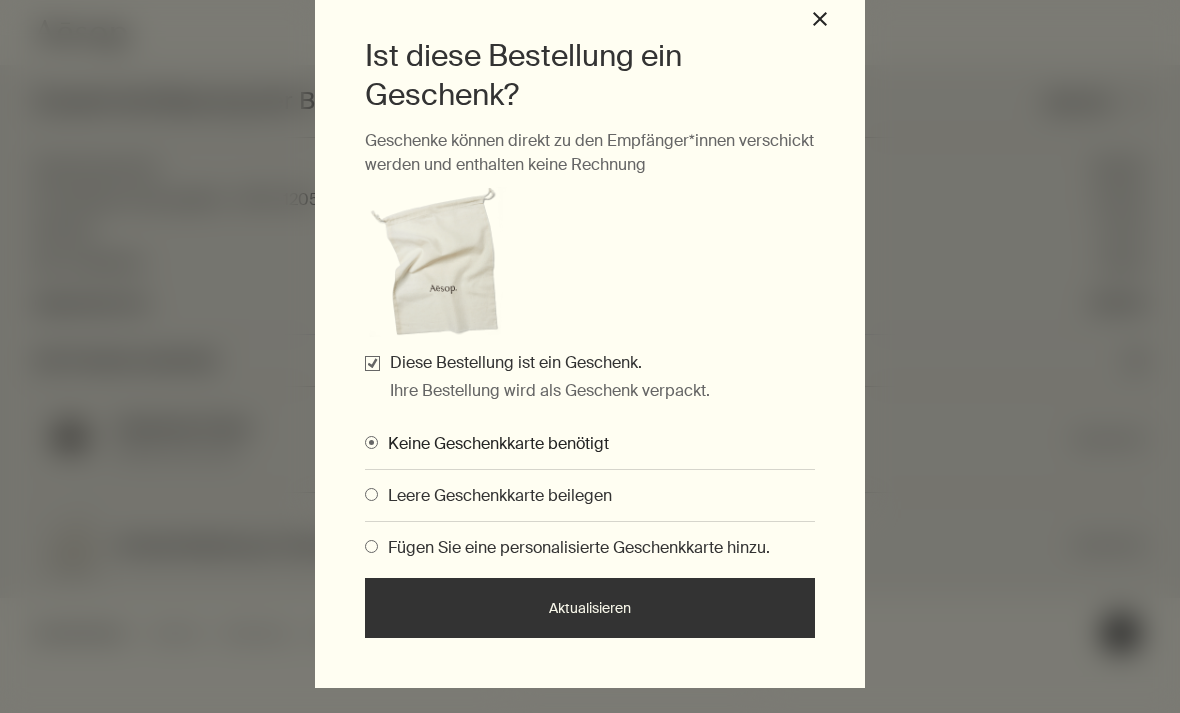 click on "Fügen Sie eine personalisierte Geschenkkarte hinzu." at bounding box center (574, 547) 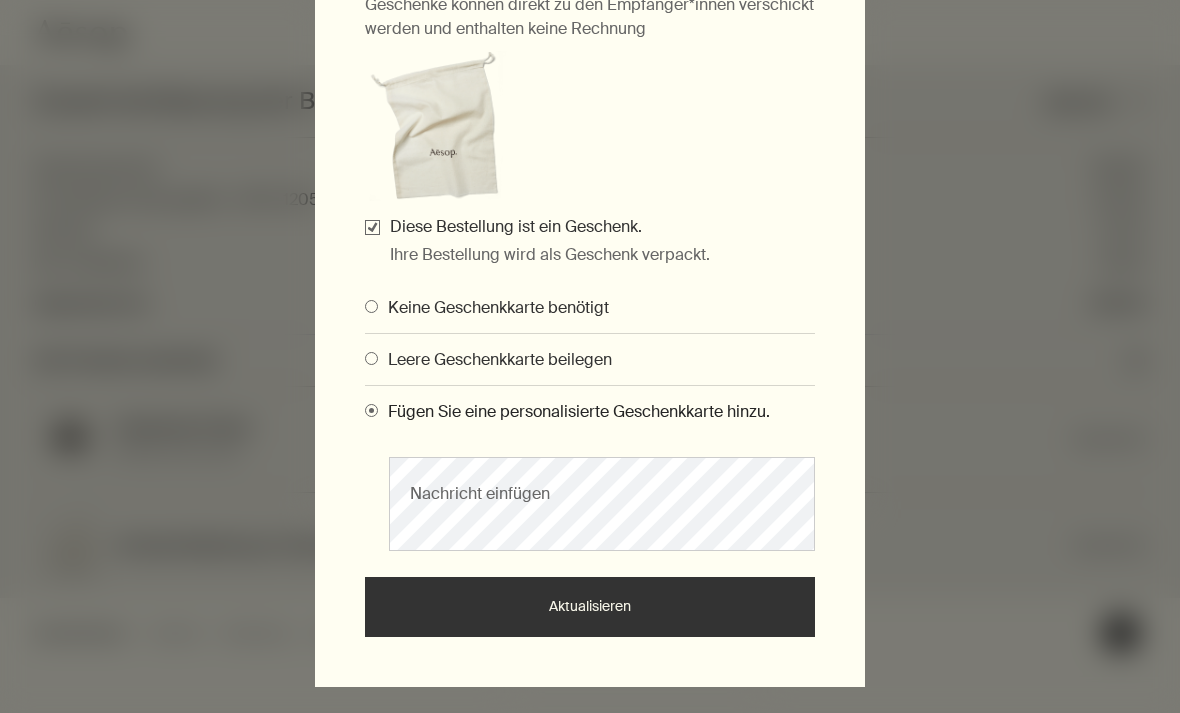 scroll, scrollTop: 235, scrollLeft: 0, axis: vertical 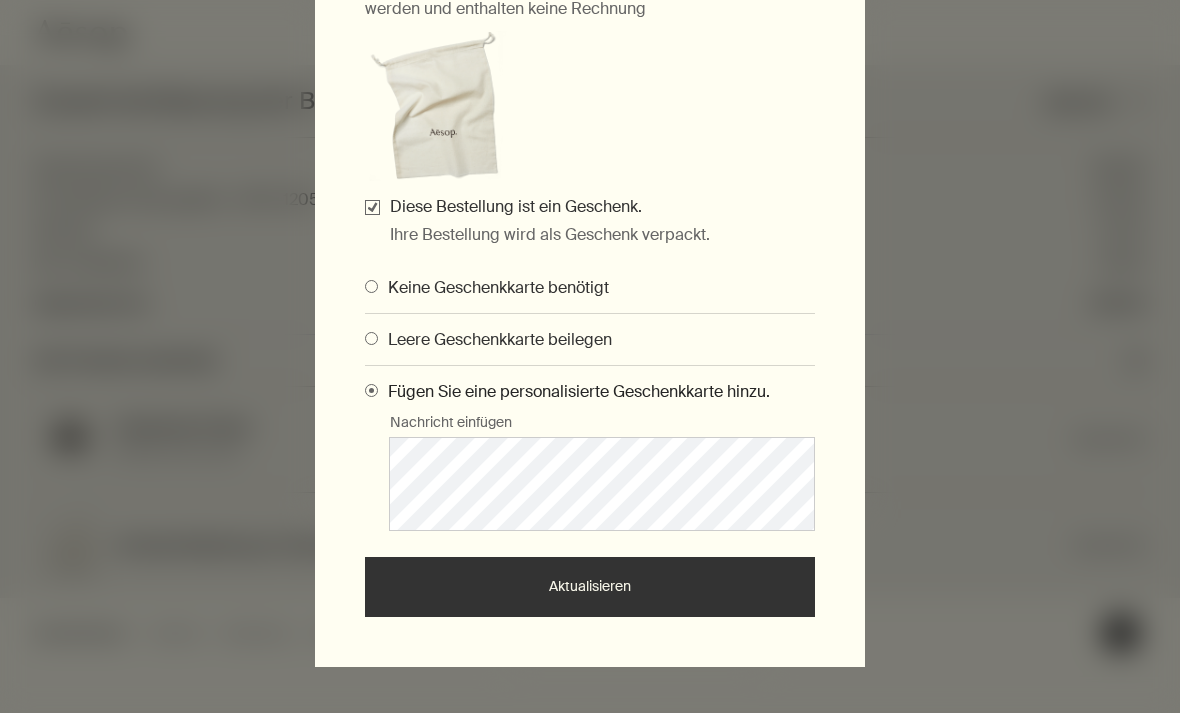 click on "Aktualisieren" at bounding box center [590, 587] 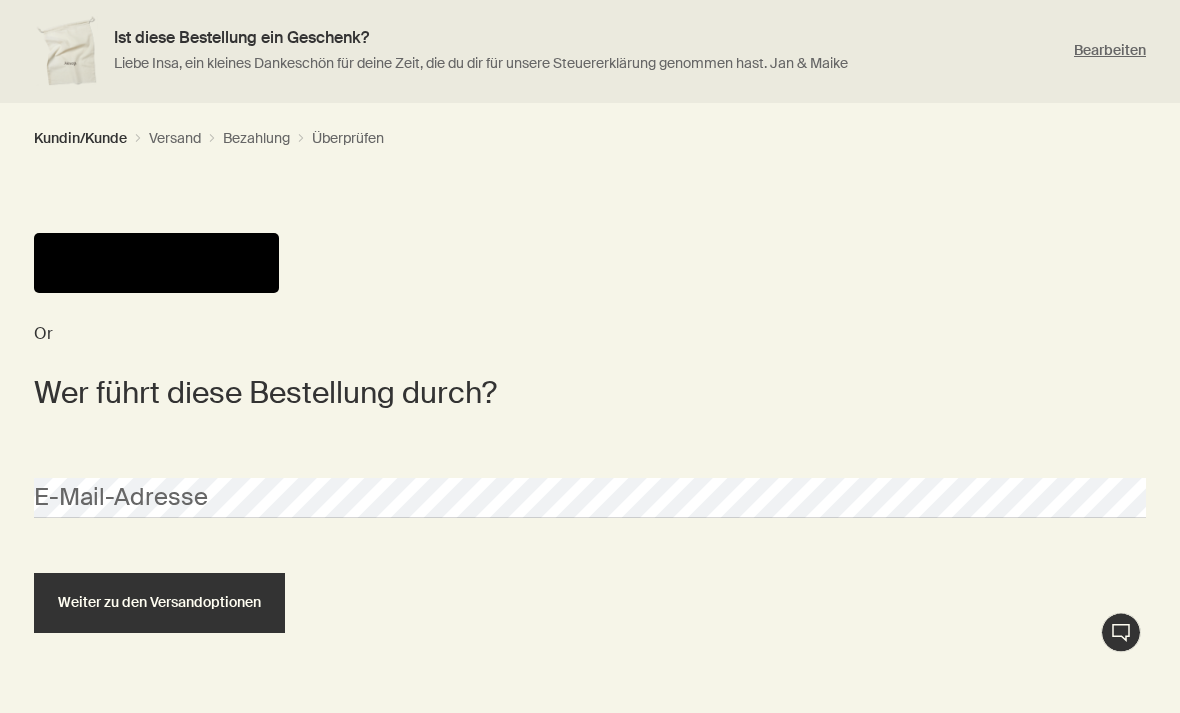 scroll, scrollTop: 531, scrollLeft: 0, axis: vertical 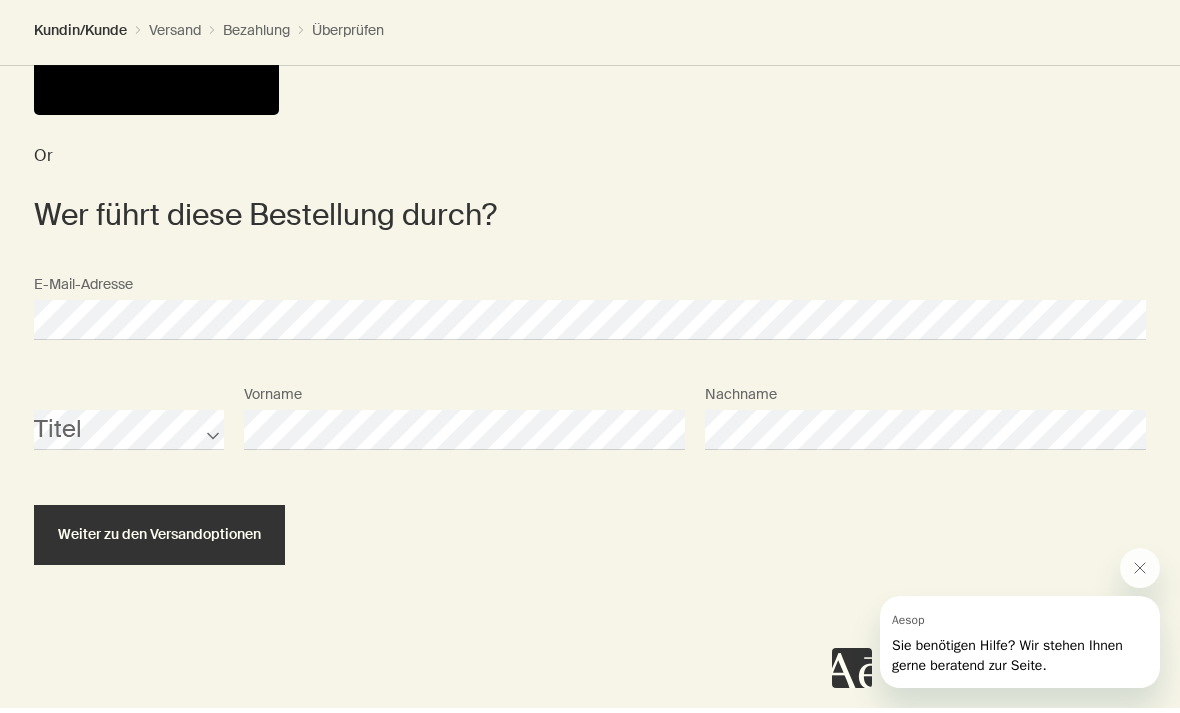 click on "Weiter zu den Versandoptionen" at bounding box center (159, 539) 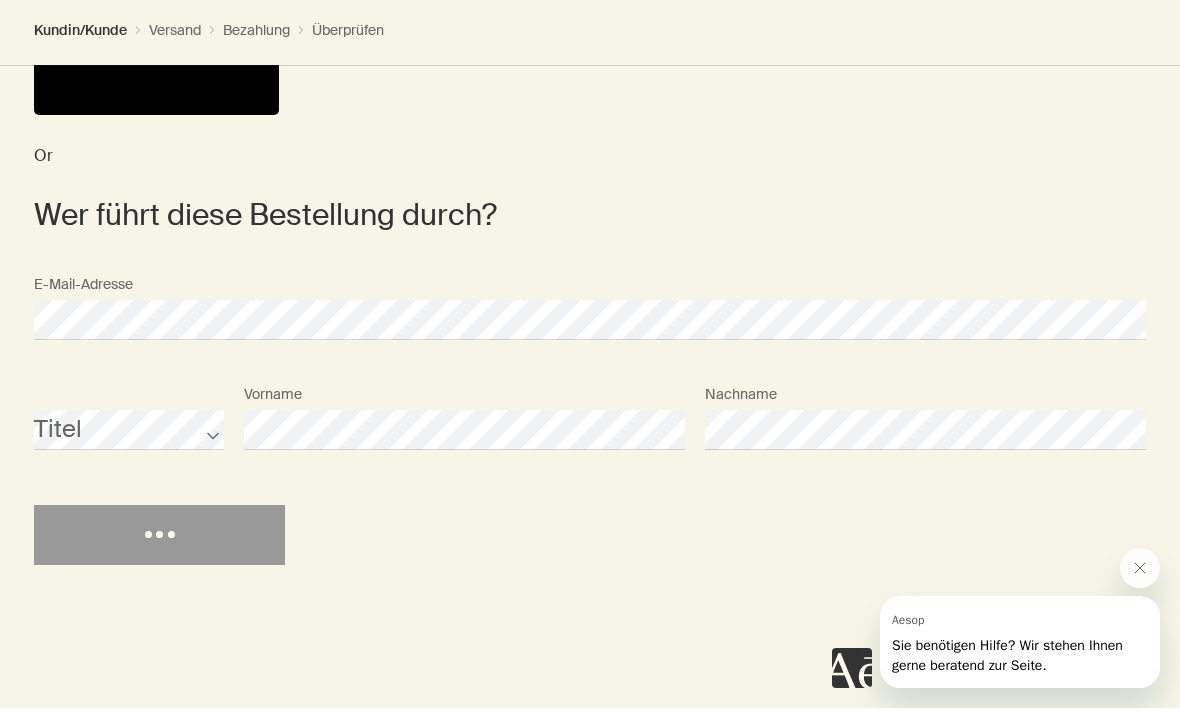 scroll, scrollTop: 656, scrollLeft: 0, axis: vertical 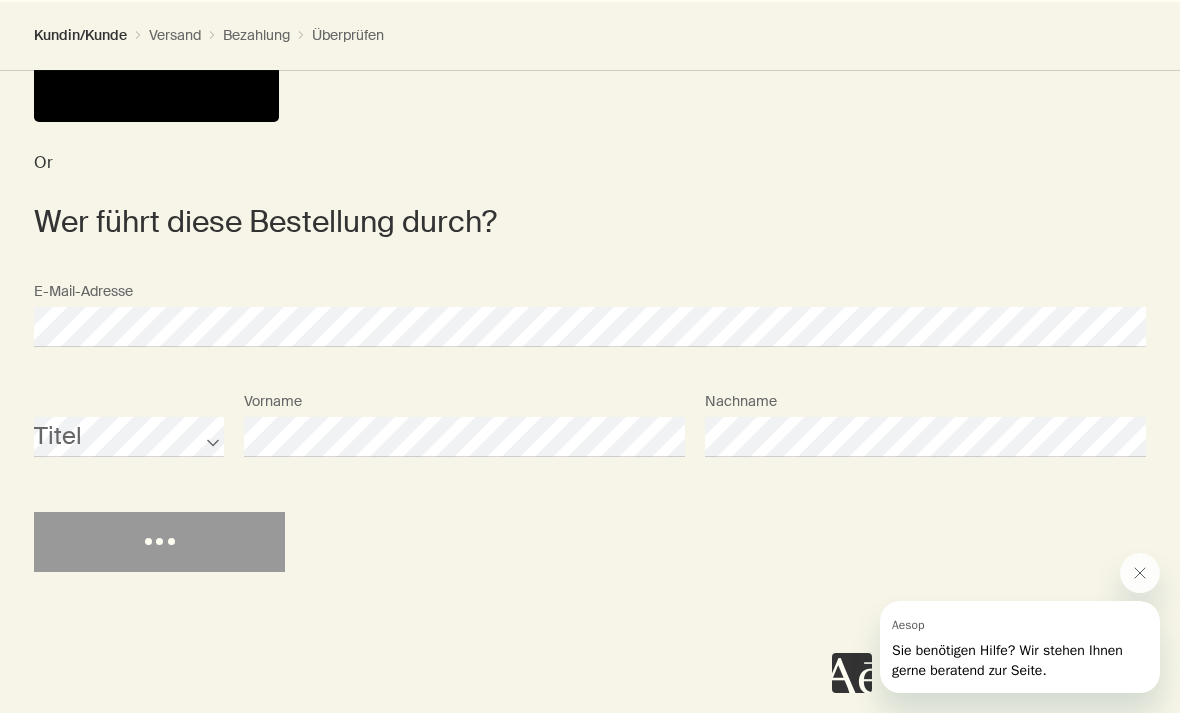 select on "DE" 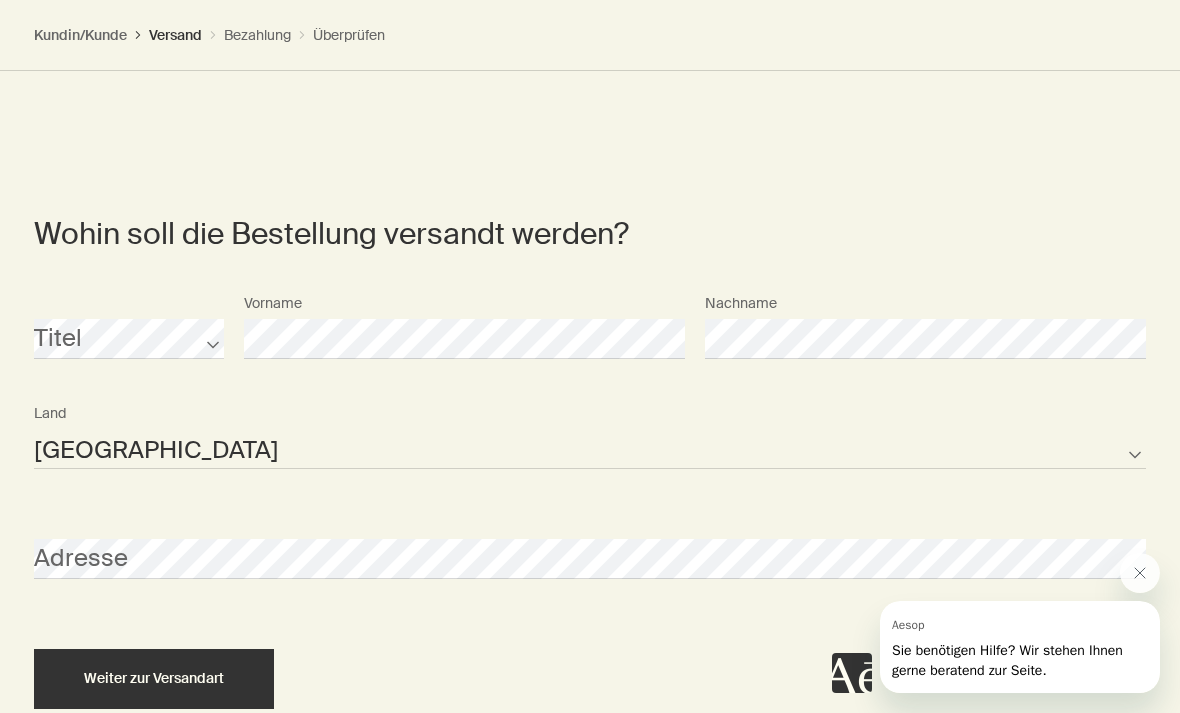 scroll, scrollTop: 967, scrollLeft: 0, axis: vertical 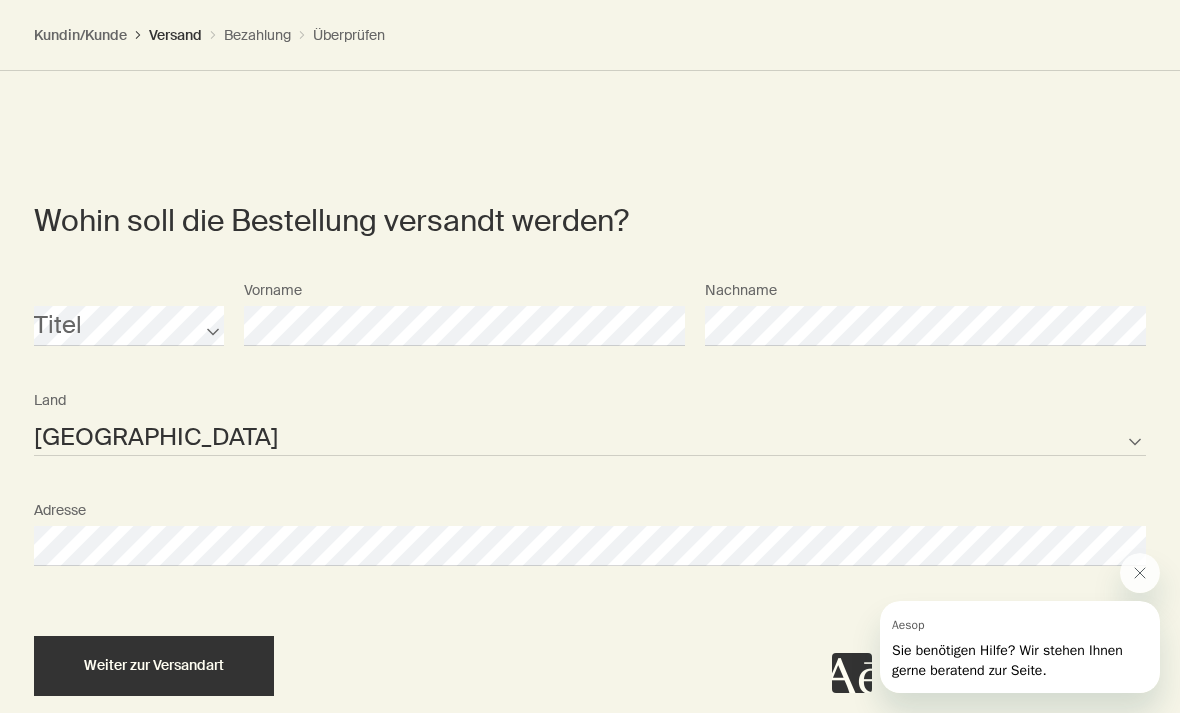 select on "DE" 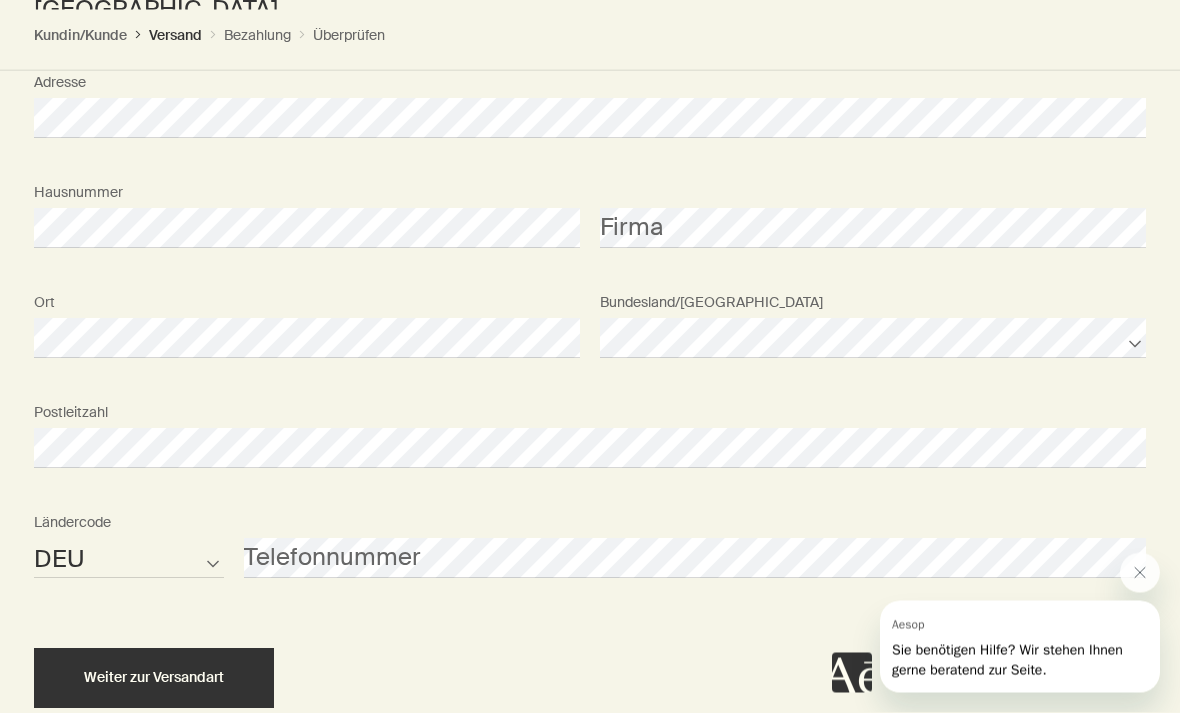 scroll, scrollTop: 1398, scrollLeft: 0, axis: vertical 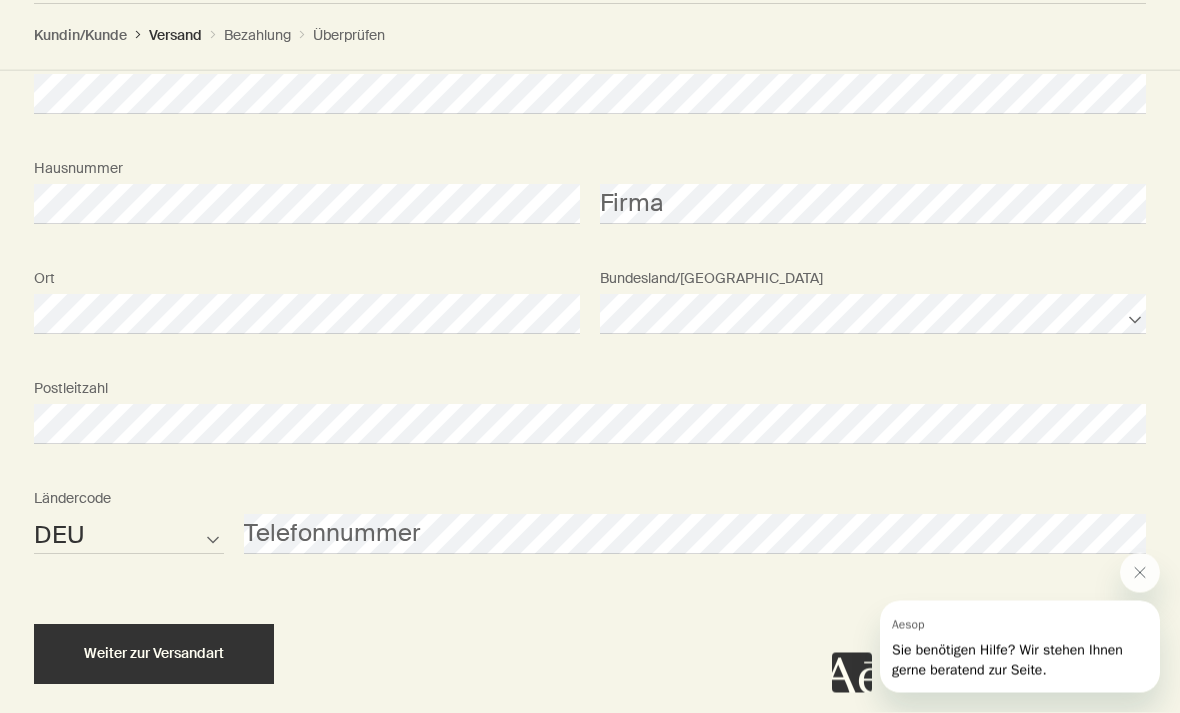 click on "Weiter zur Versandart" at bounding box center [154, 655] 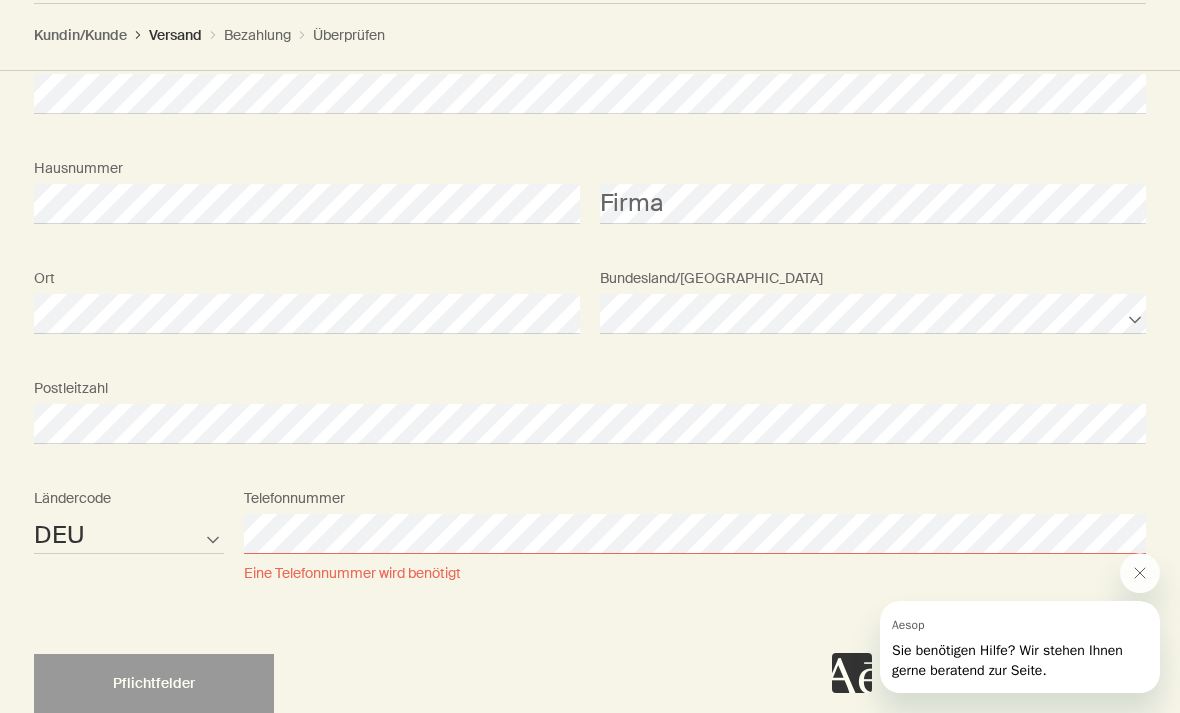 scroll, scrollTop: 1418, scrollLeft: 0, axis: vertical 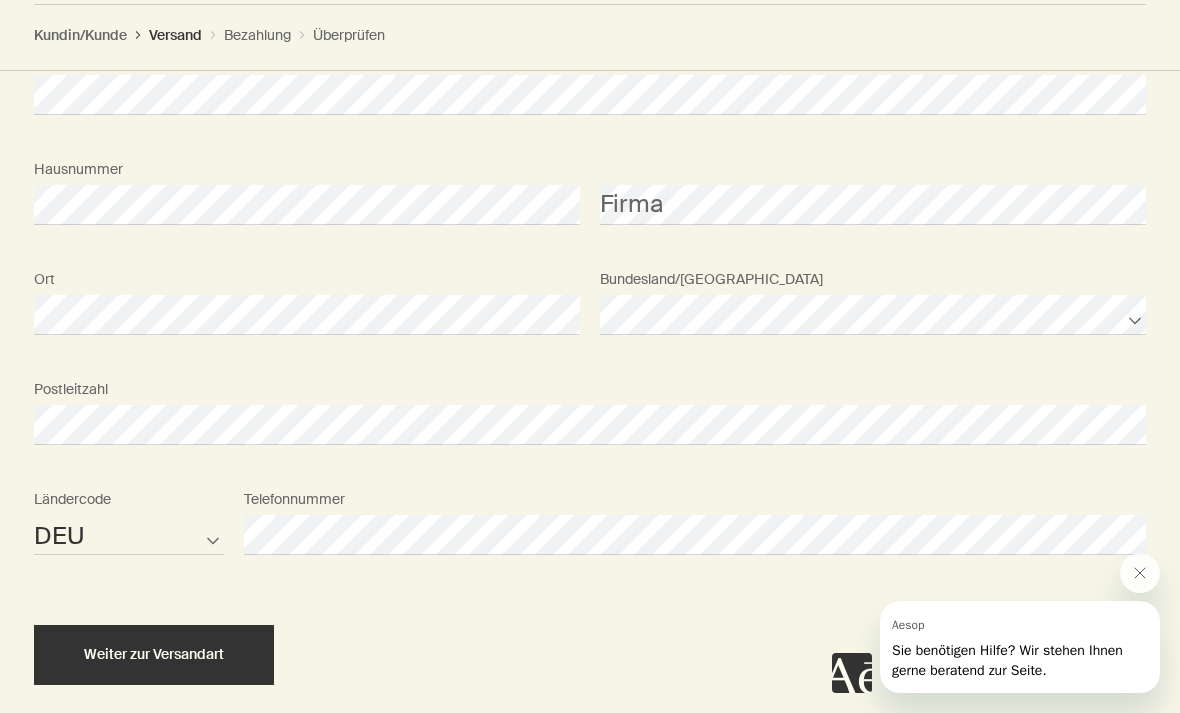 click on "Weiter zur Versandart" at bounding box center (154, 654) 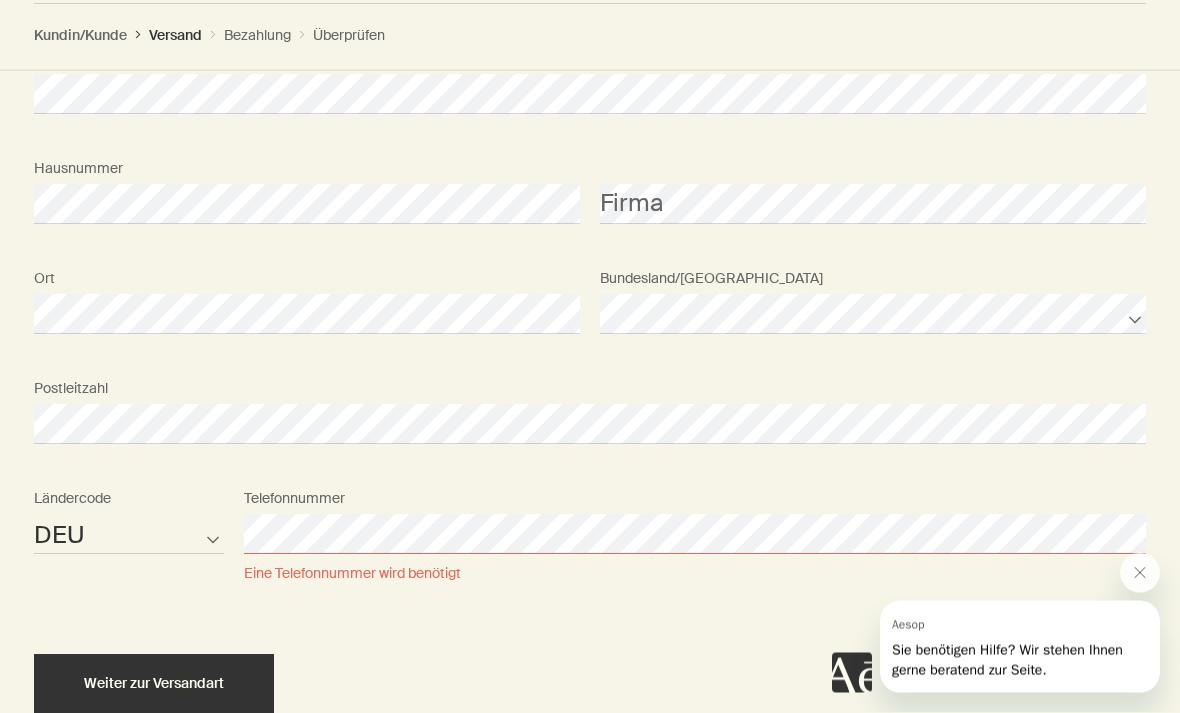 scroll, scrollTop: 1419, scrollLeft: 0, axis: vertical 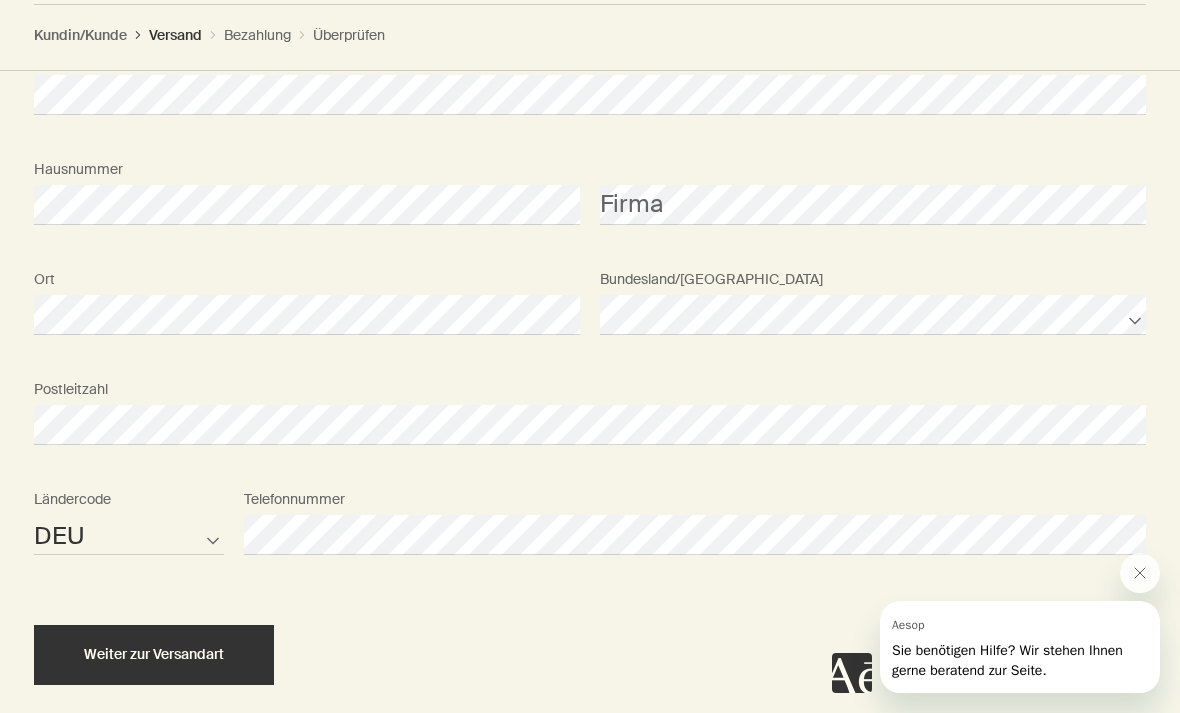 click on "Weiter zur Versandart" at bounding box center (154, 654) 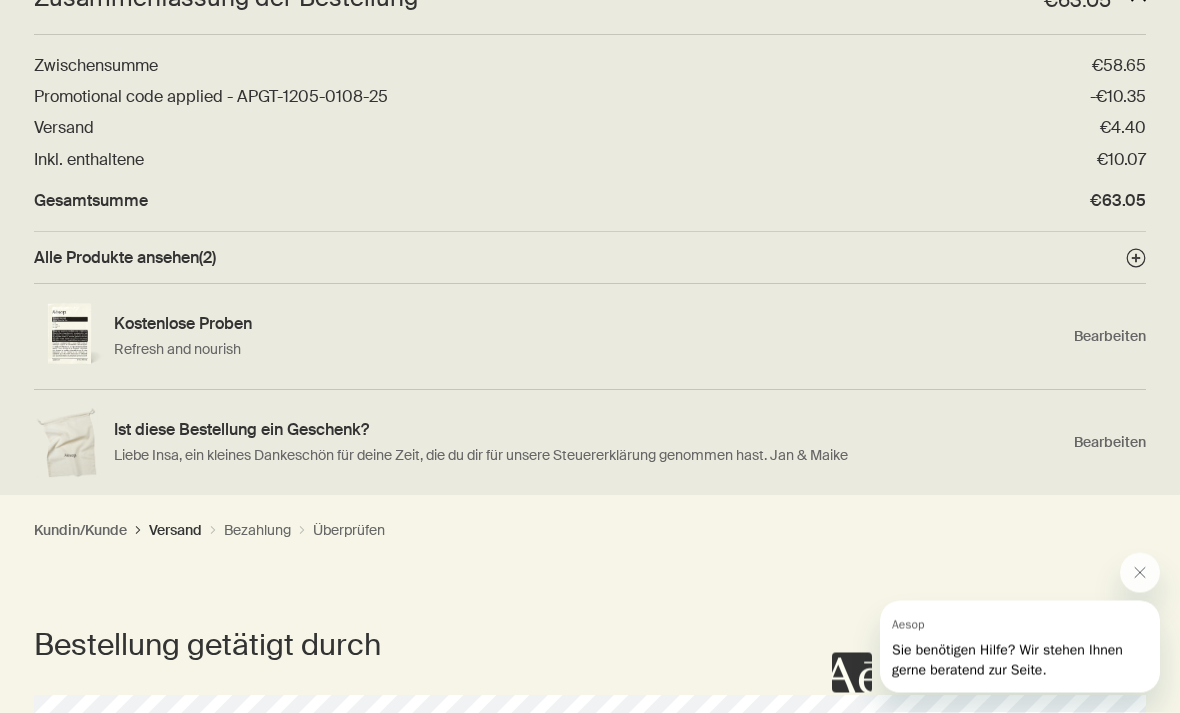 scroll, scrollTop: 0, scrollLeft: 0, axis: both 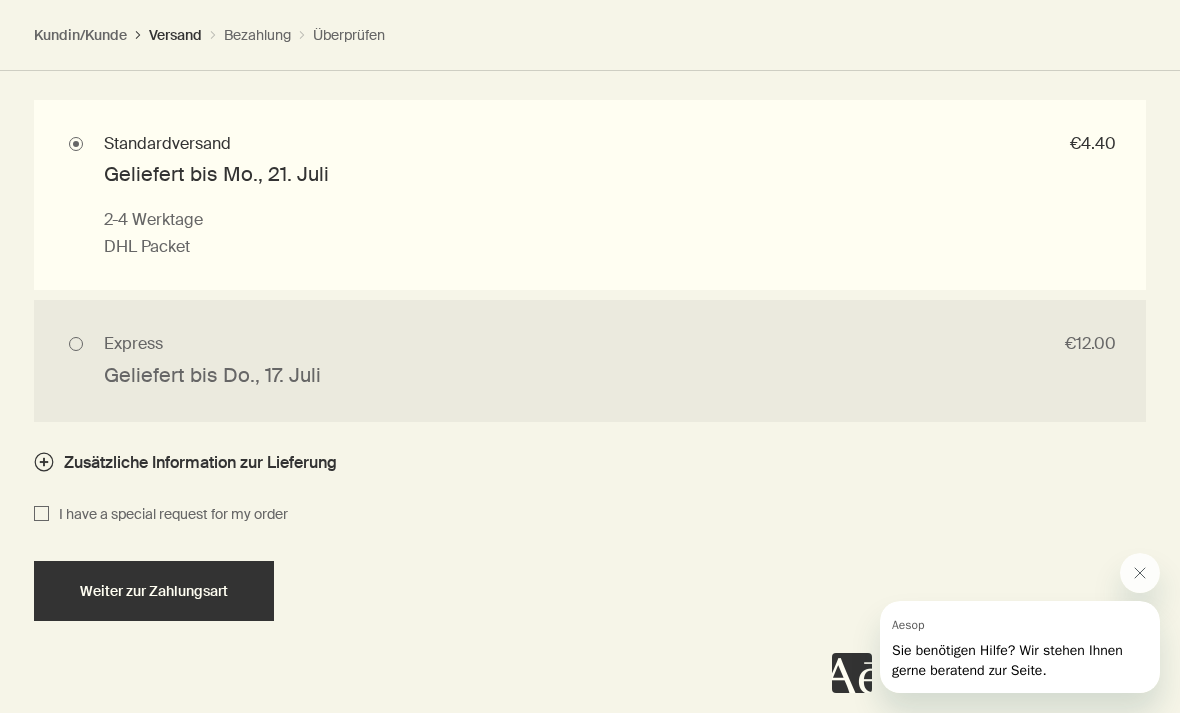 click on "Weiter zur Zahlungsart" at bounding box center (154, 591) 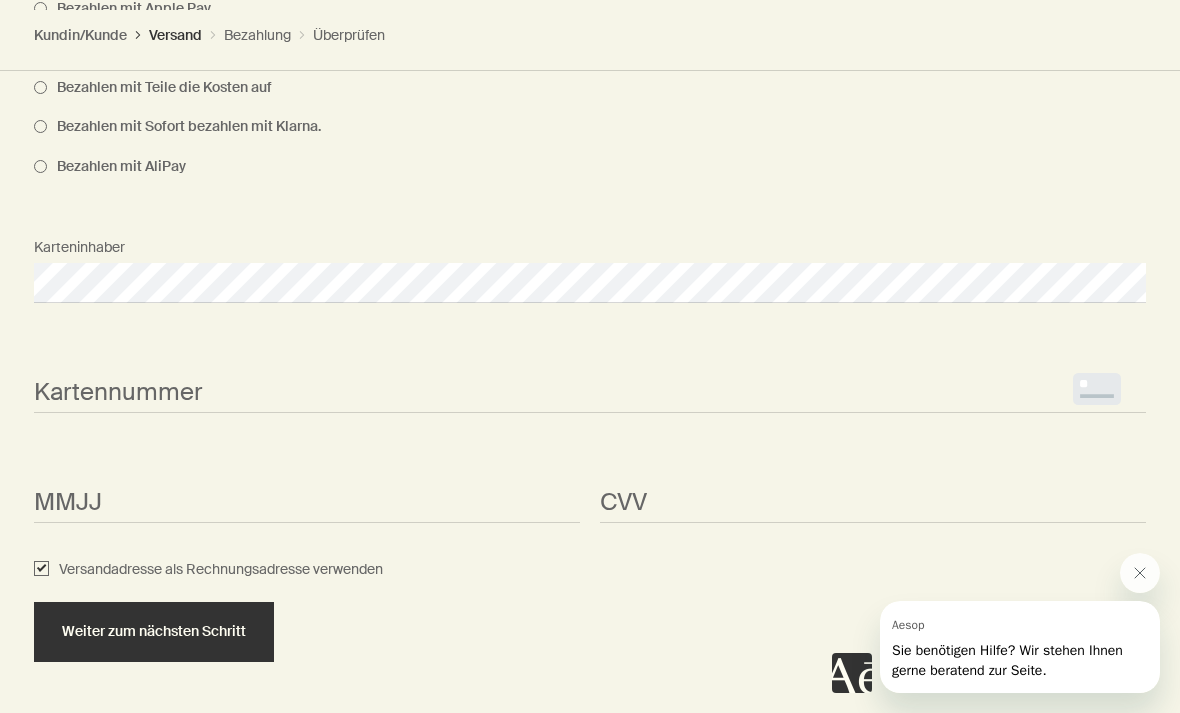 scroll, scrollTop: 0, scrollLeft: 0, axis: both 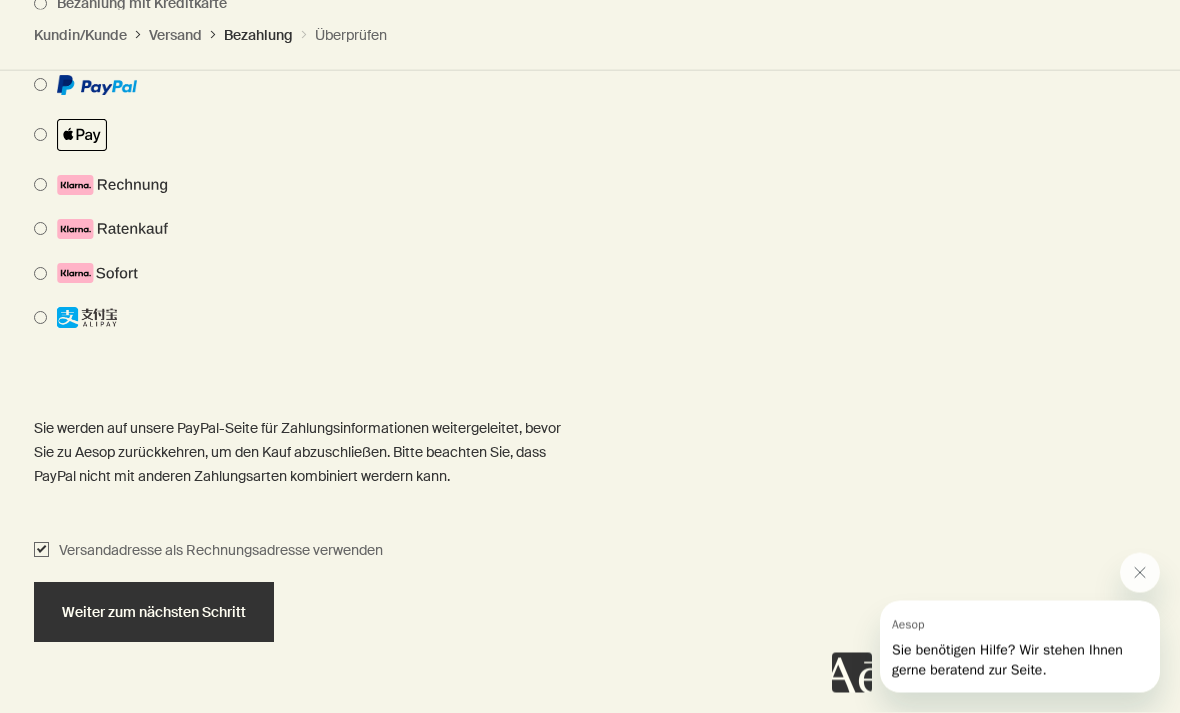 click on "Versandadresse als Rechnungsadresse verwenden" at bounding box center (41, 552) 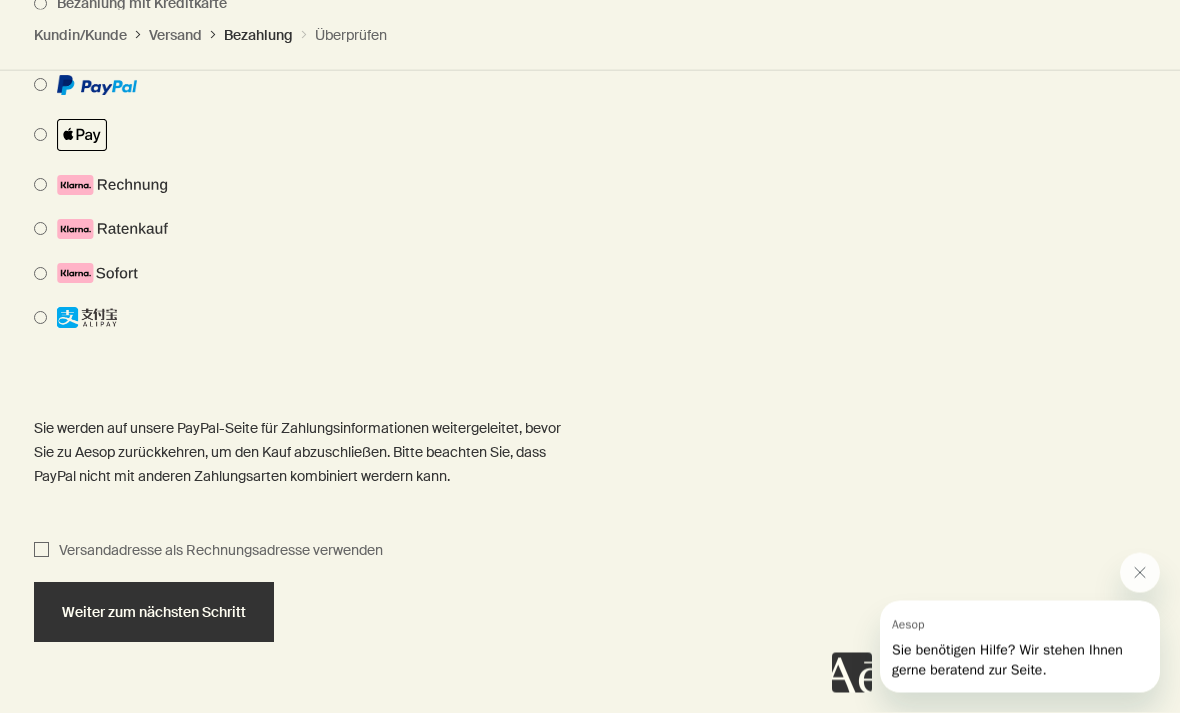checkbox on "false" 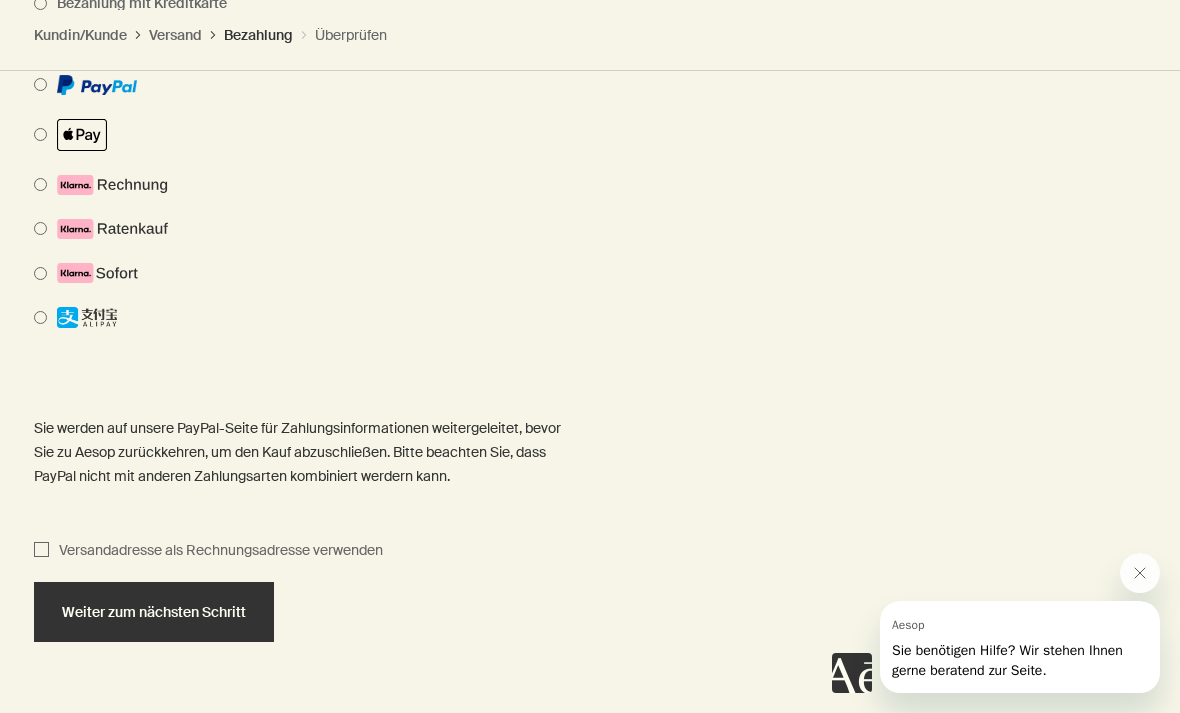 select on "DE" 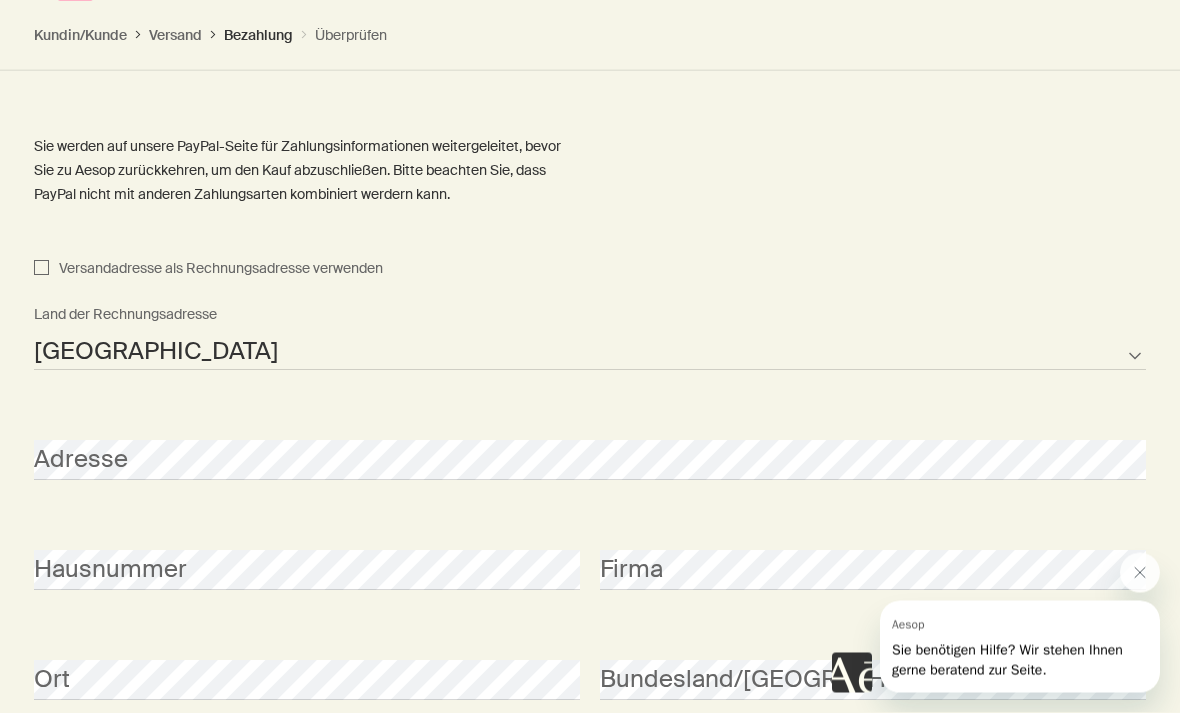scroll, scrollTop: 2175, scrollLeft: 0, axis: vertical 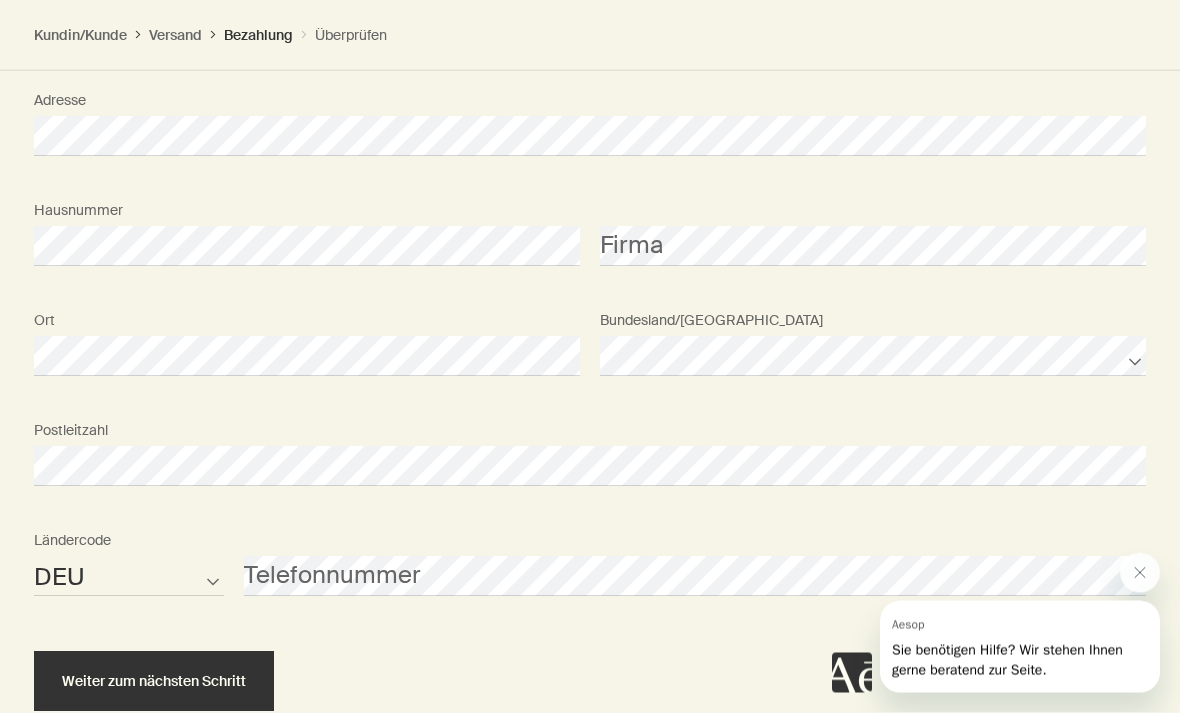 click on "Weiter zum nächsten Schritt" at bounding box center (154, 682) 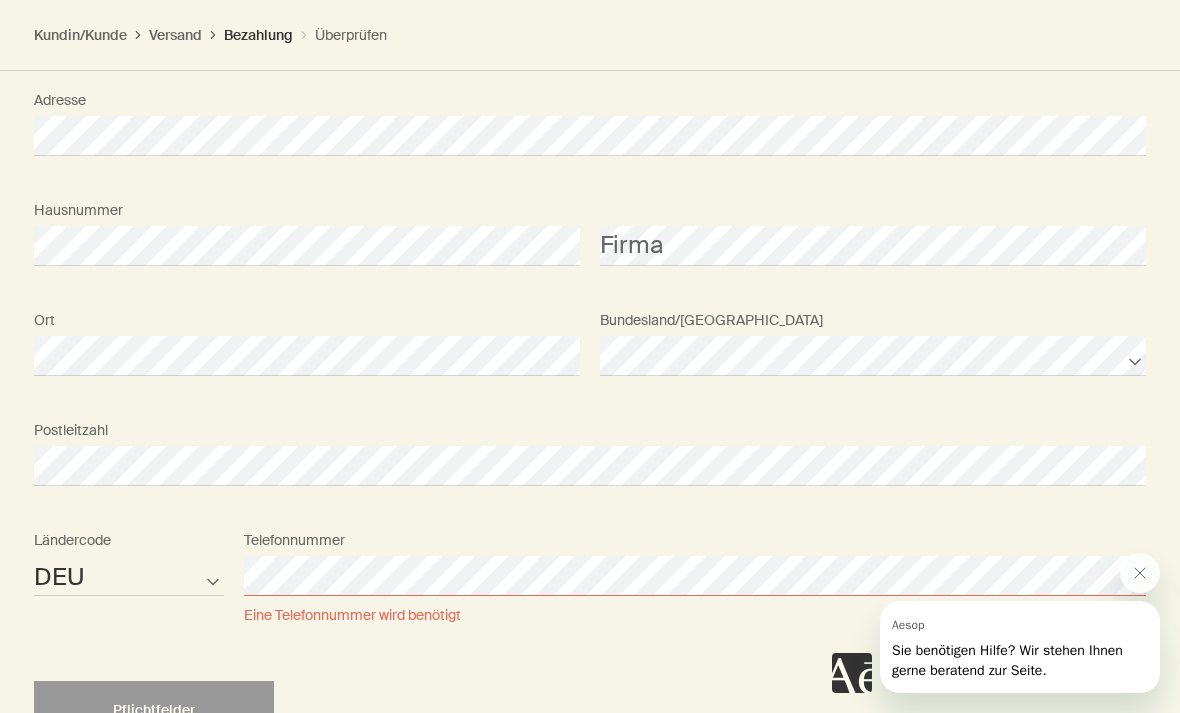 scroll, scrollTop: 2495, scrollLeft: 0, axis: vertical 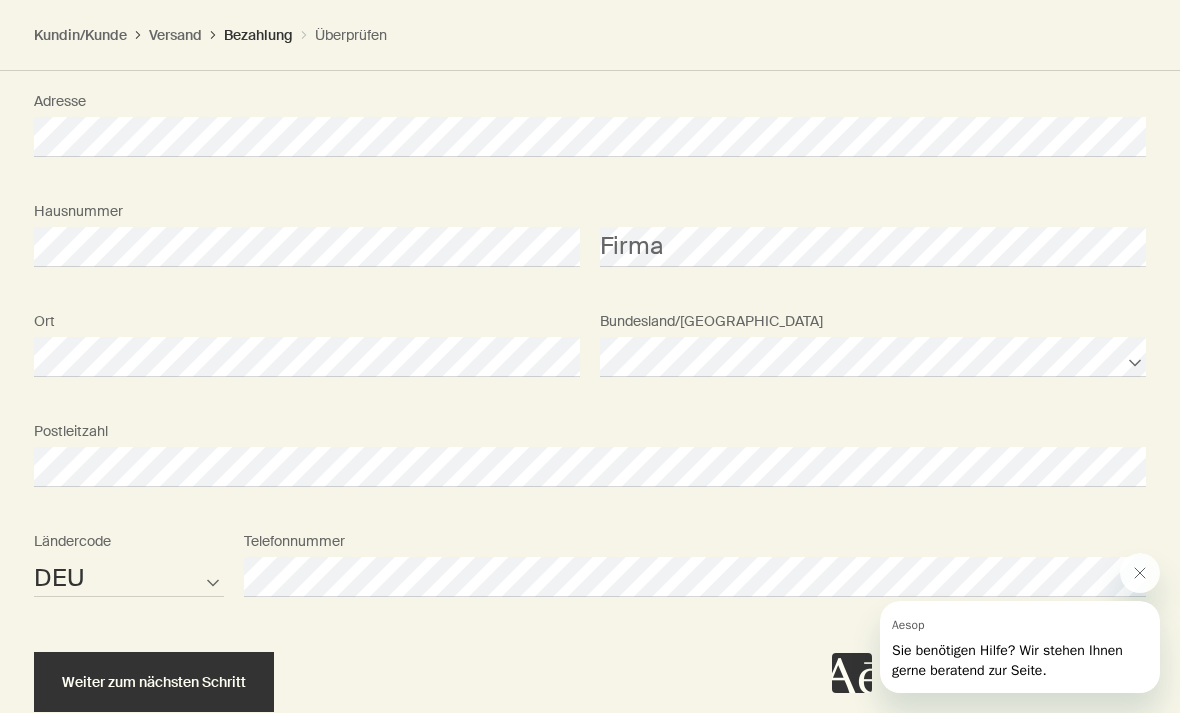 click on "Weiter zum nächsten Schritt" at bounding box center [154, 682] 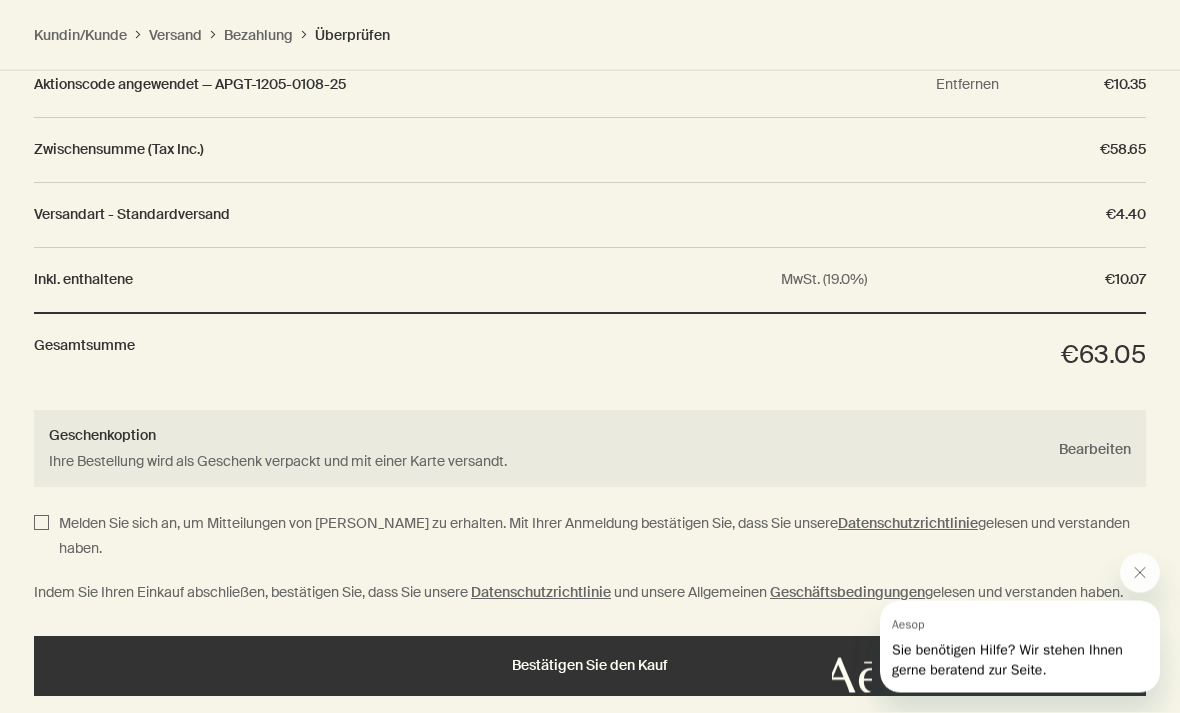 scroll, scrollTop: 2623, scrollLeft: 0, axis: vertical 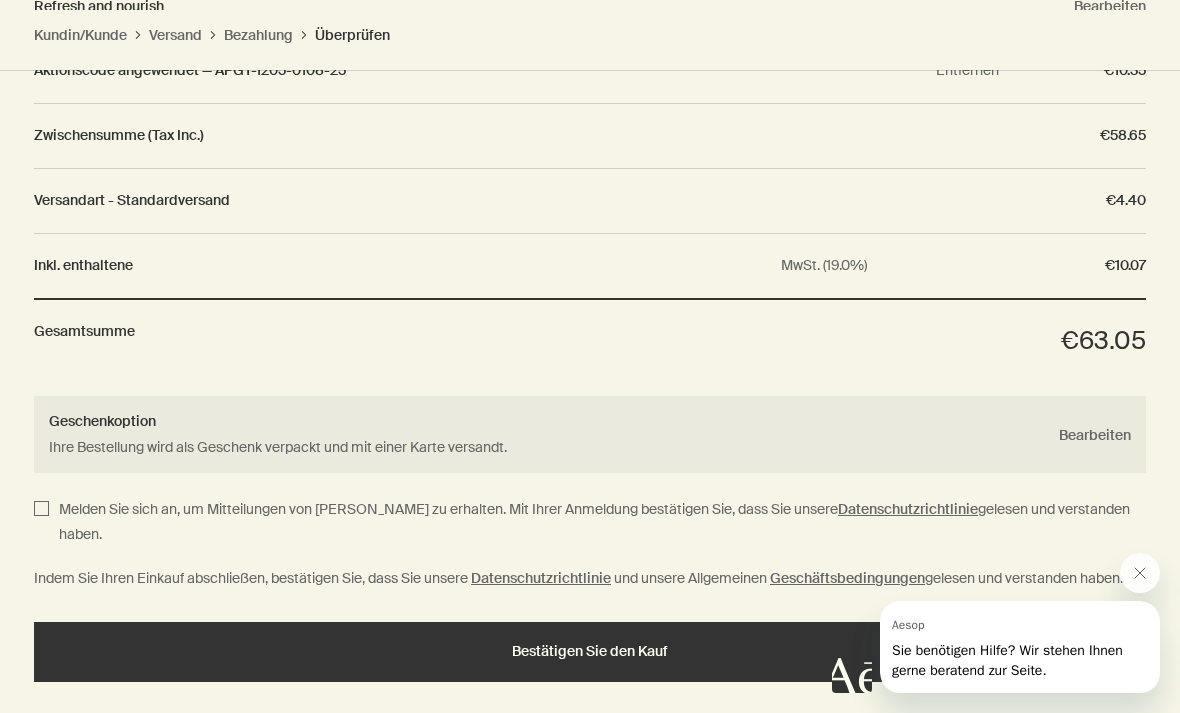 click on "Melden Sie sich an, um Mitteilungen von Aesop zu erhalten. Mit Ihrer Anmeldung bestätigen Sie, dass Sie unsere  Datenschutzrichtlinie  gelesen und verstanden haben." at bounding box center [41, 522] 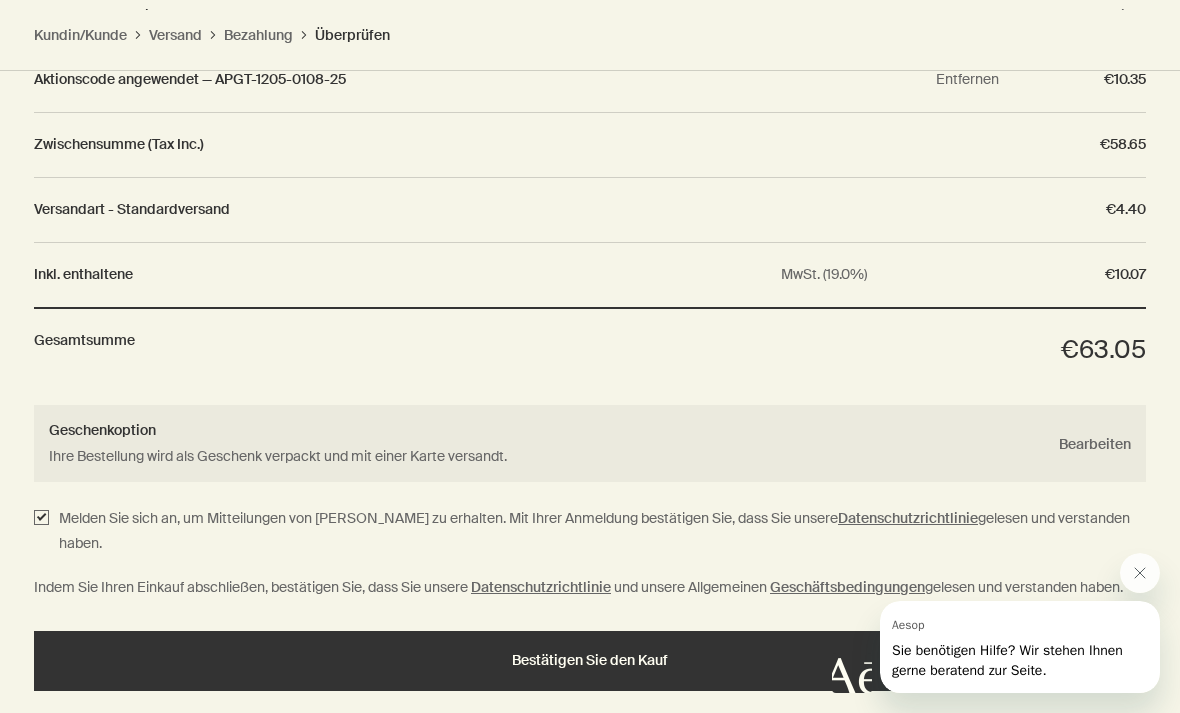 scroll, scrollTop: 2623, scrollLeft: 0, axis: vertical 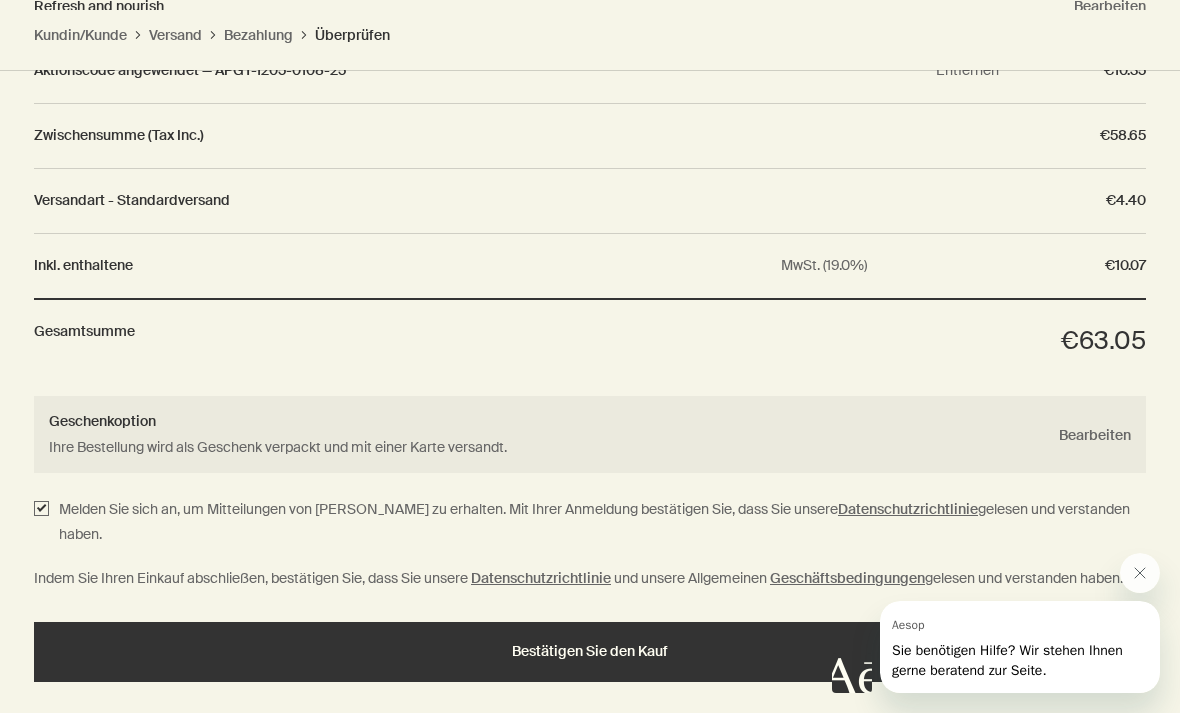 click on "Bestätigen Sie den Kauf" at bounding box center (590, 651) 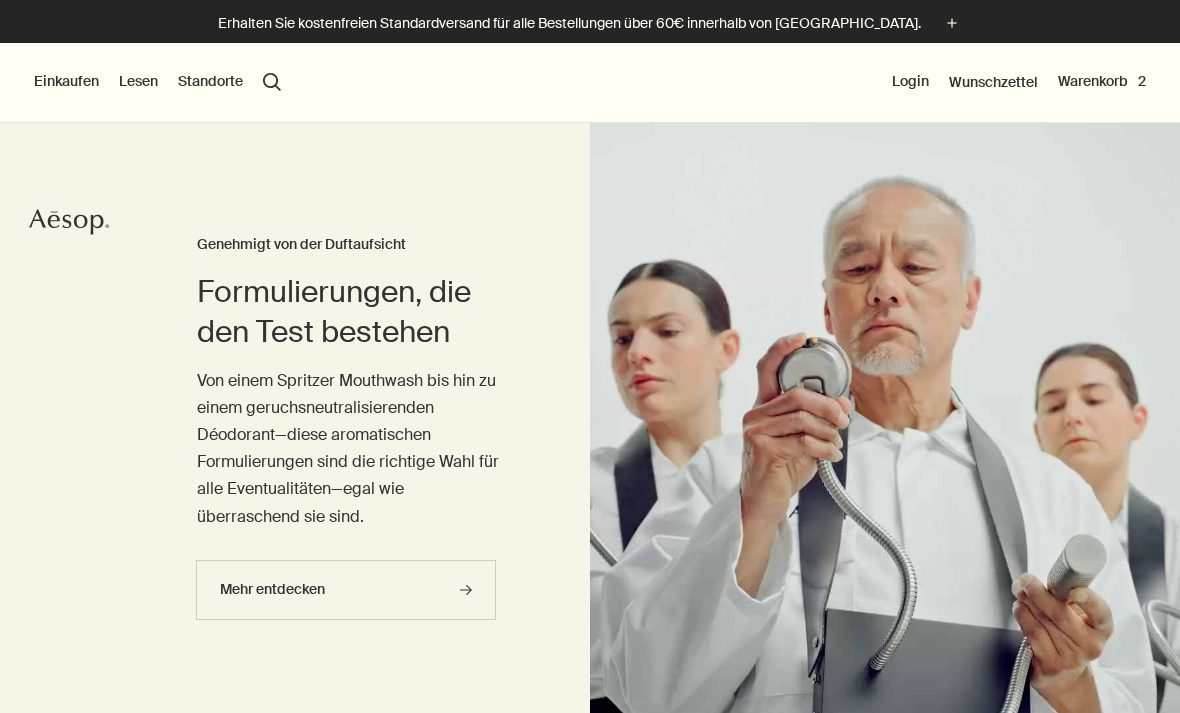 scroll, scrollTop: 0, scrollLeft: 0, axis: both 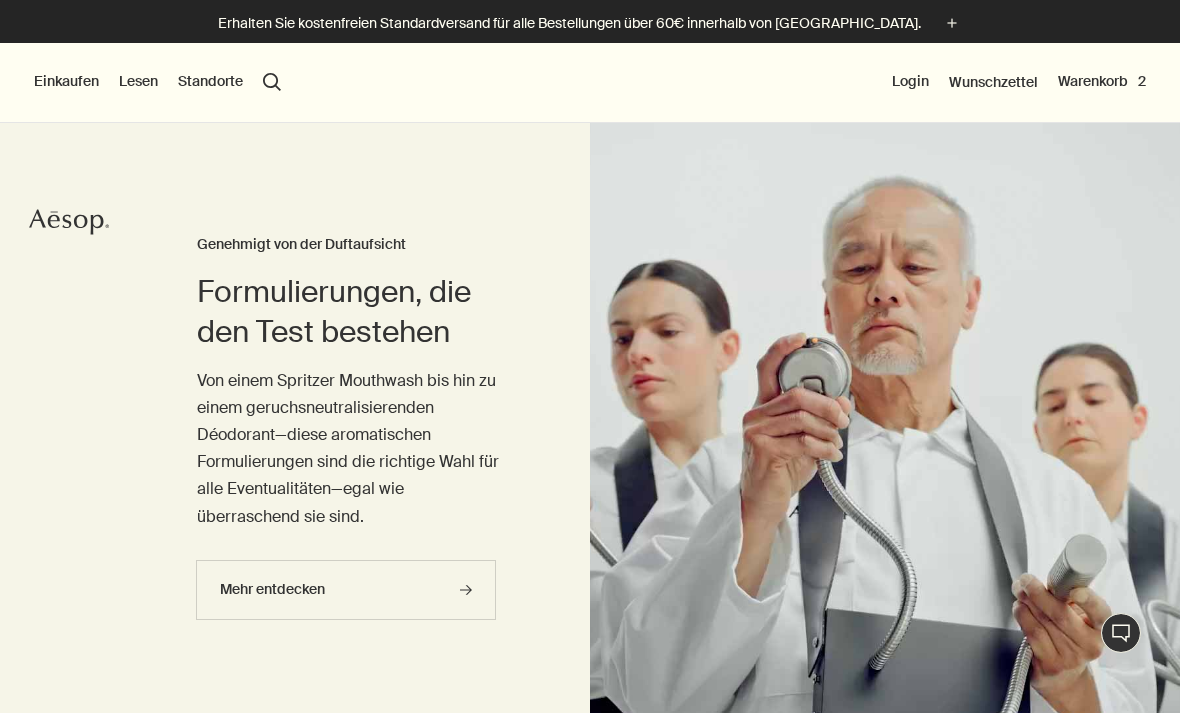 click on "plus" 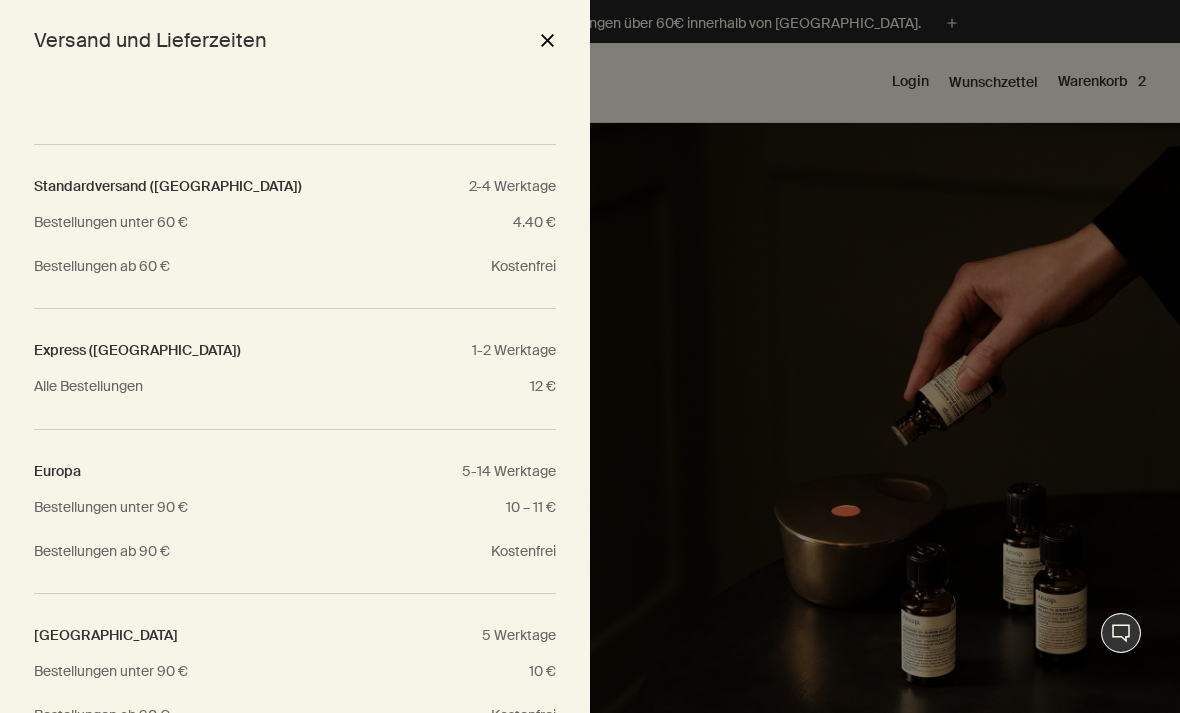 click at bounding box center (590, 356) 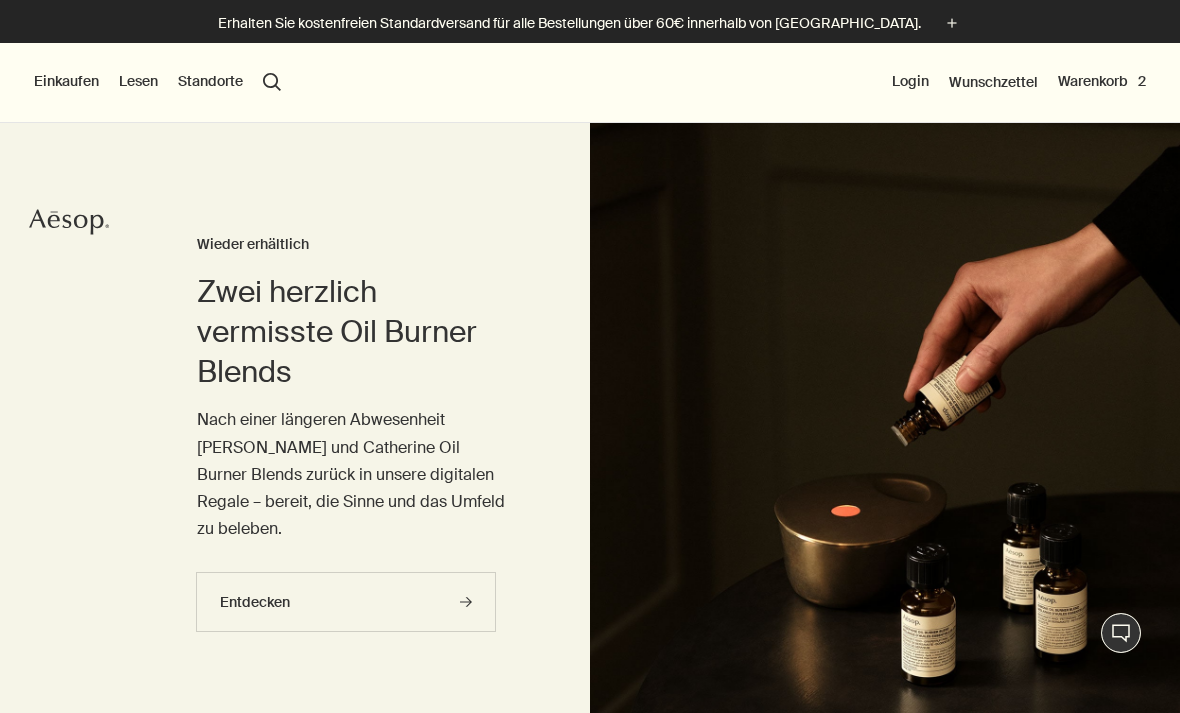 scroll, scrollTop: 194, scrollLeft: 0, axis: vertical 